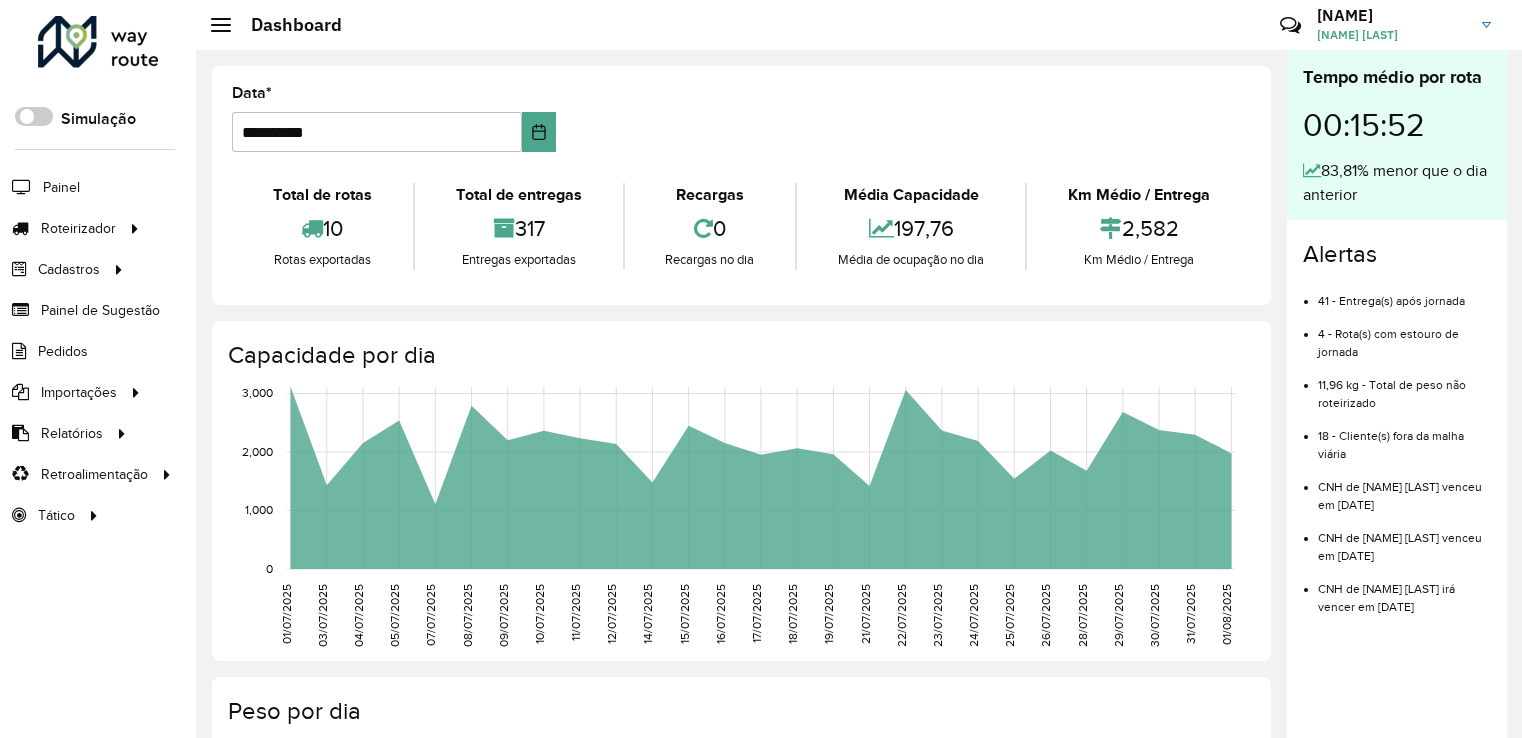 scroll, scrollTop: 0, scrollLeft: 0, axis: both 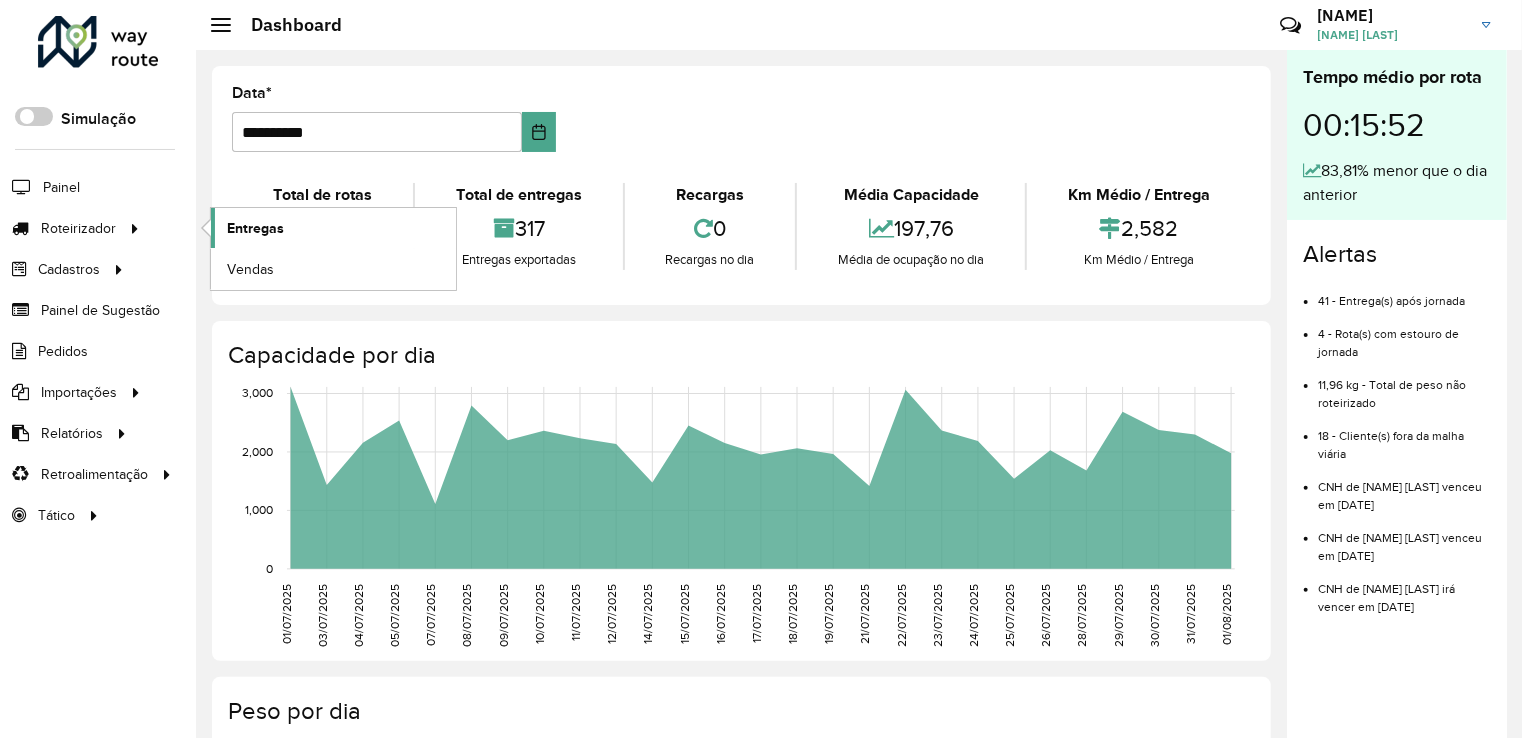 click on "Entregas" 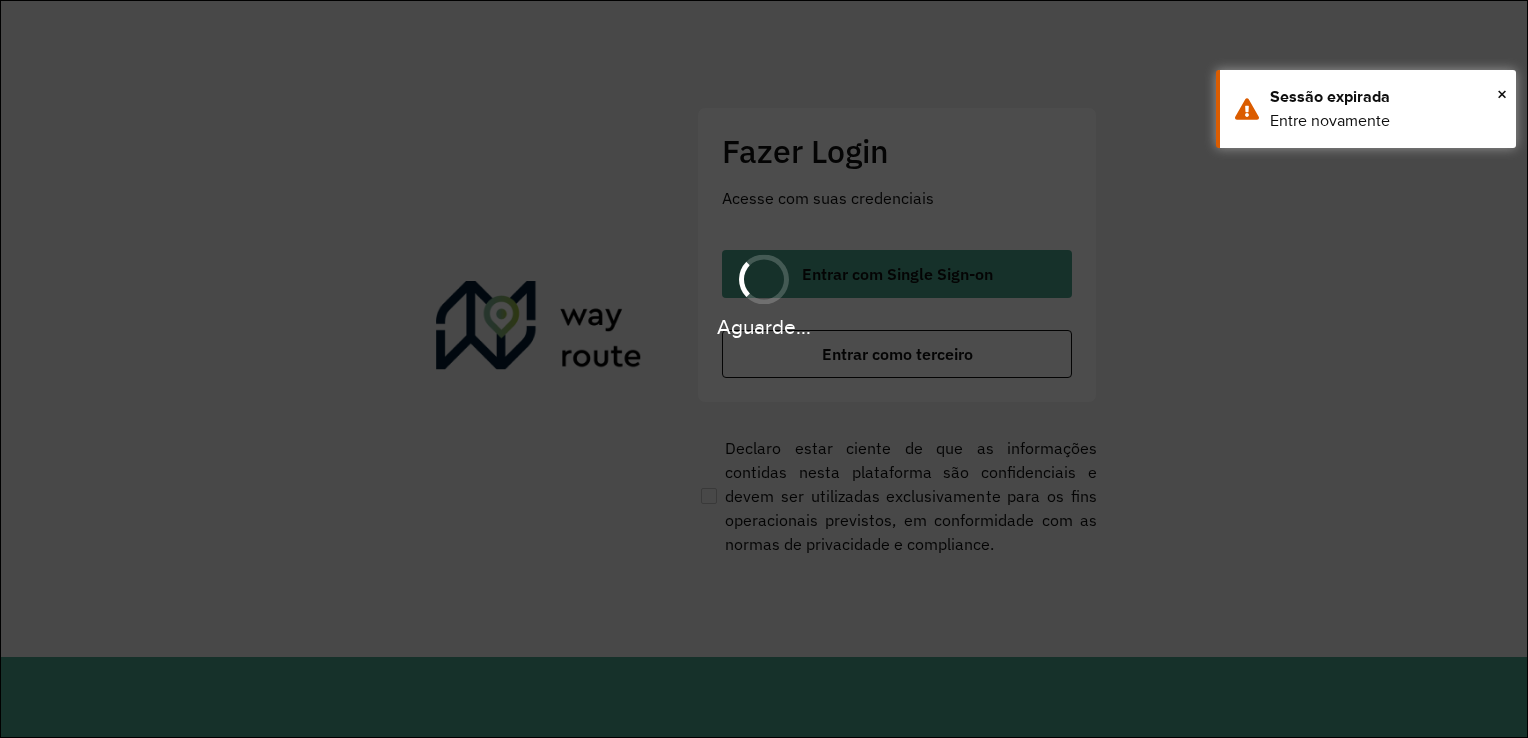 scroll, scrollTop: 0, scrollLeft: 0, axis: both 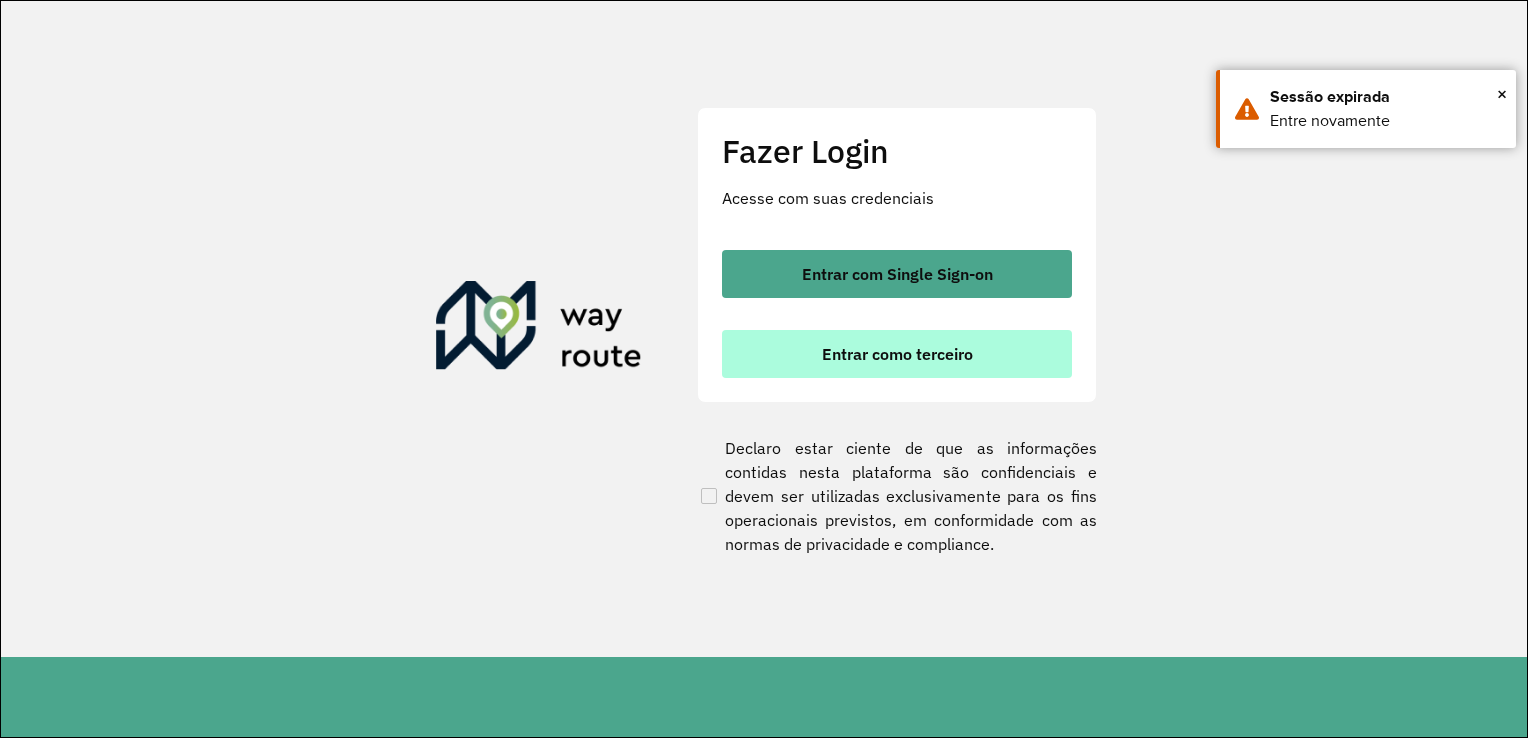 click on "Entrar como terceiro" at bounding box center (897, 354) 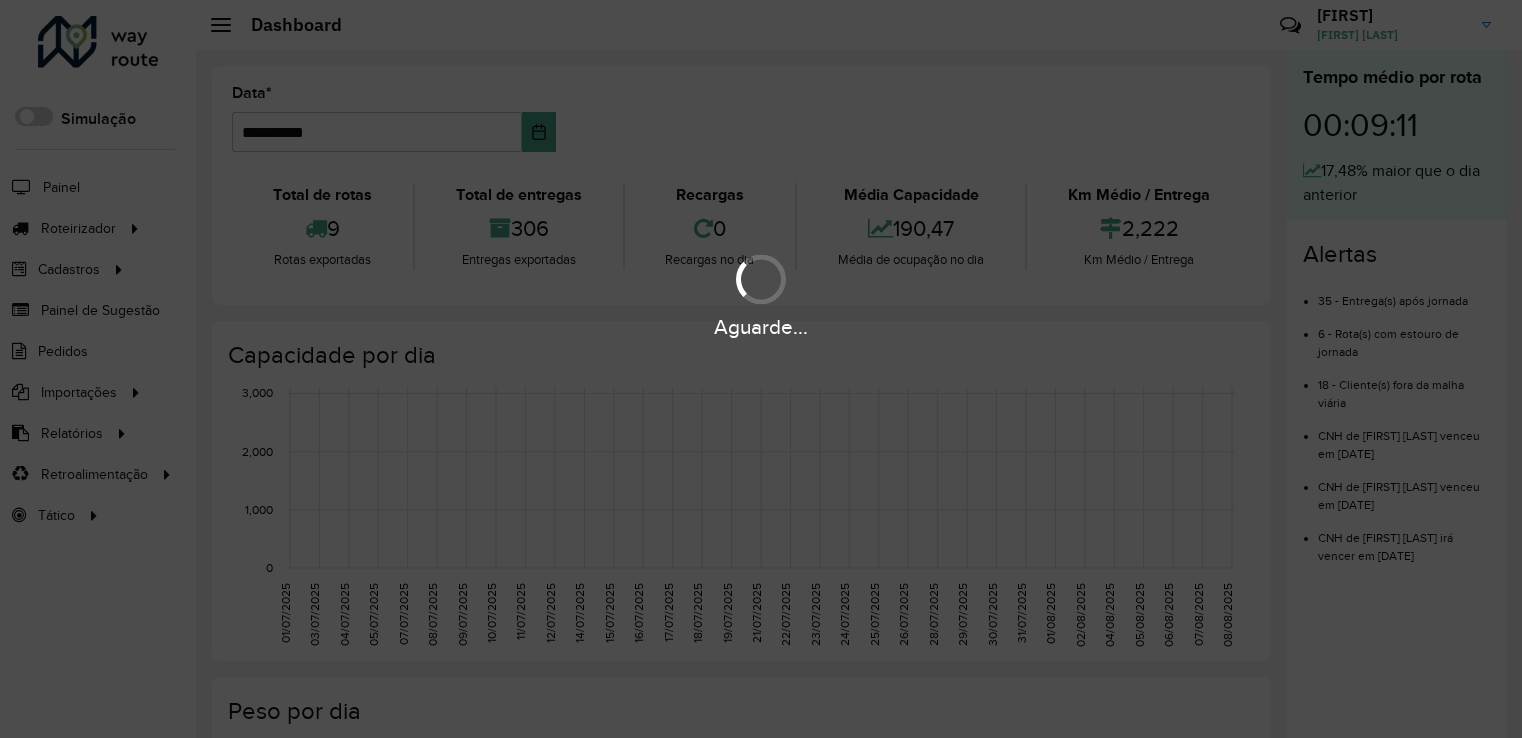 scroll, scrollTop: 0, scrollLeft: 0, axis: both 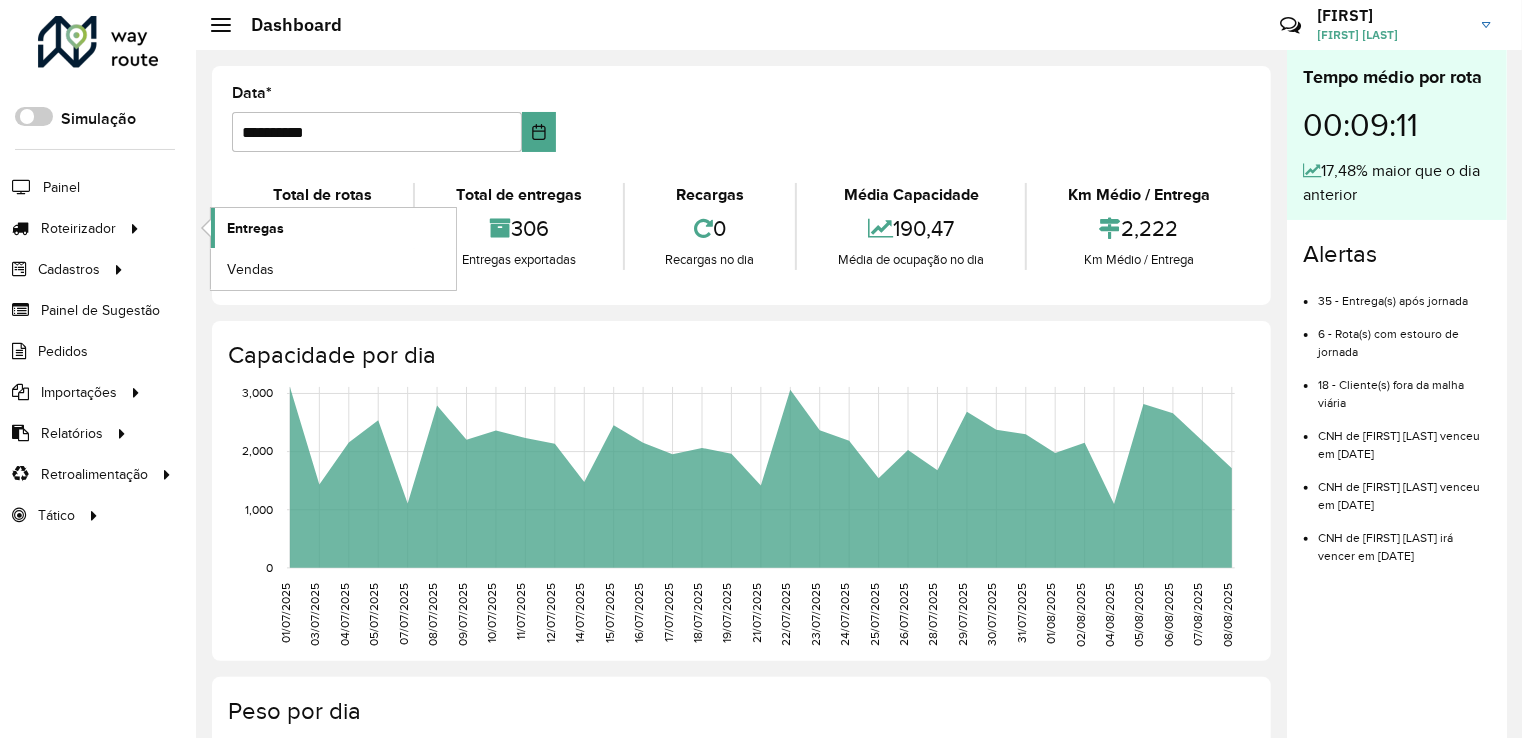 click on "Entregas" 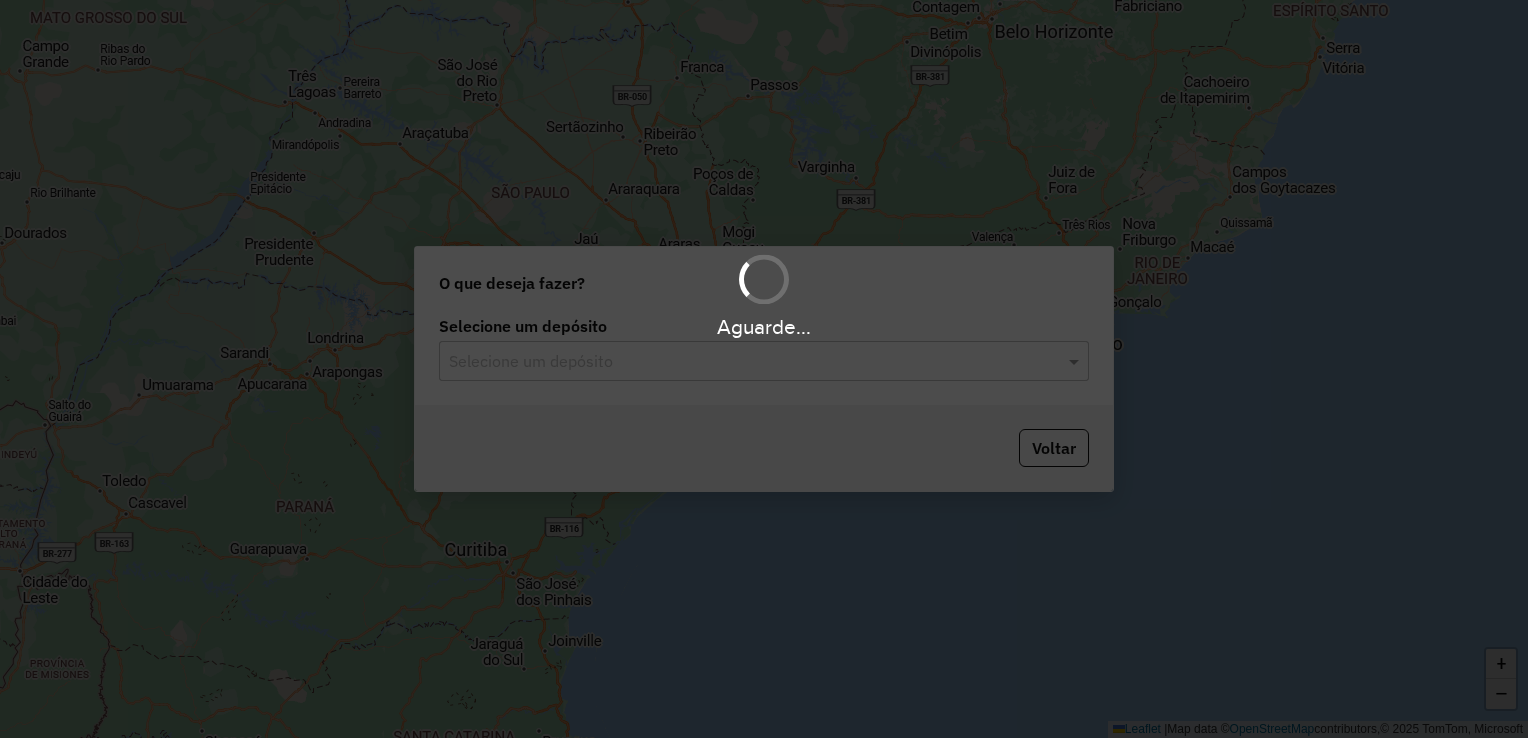 scroll, scrollTop: 0, scrollLeft: 0, axis: both 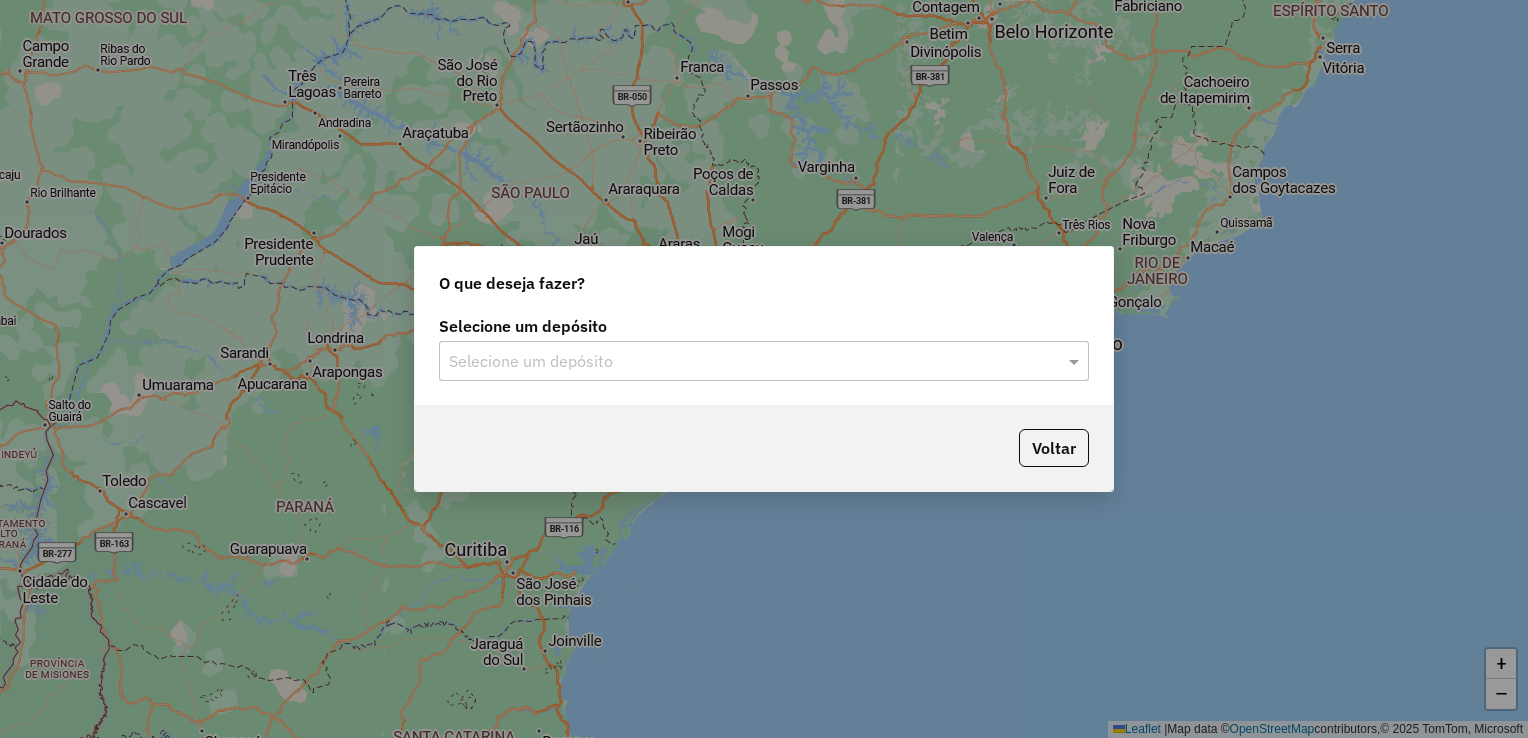 click 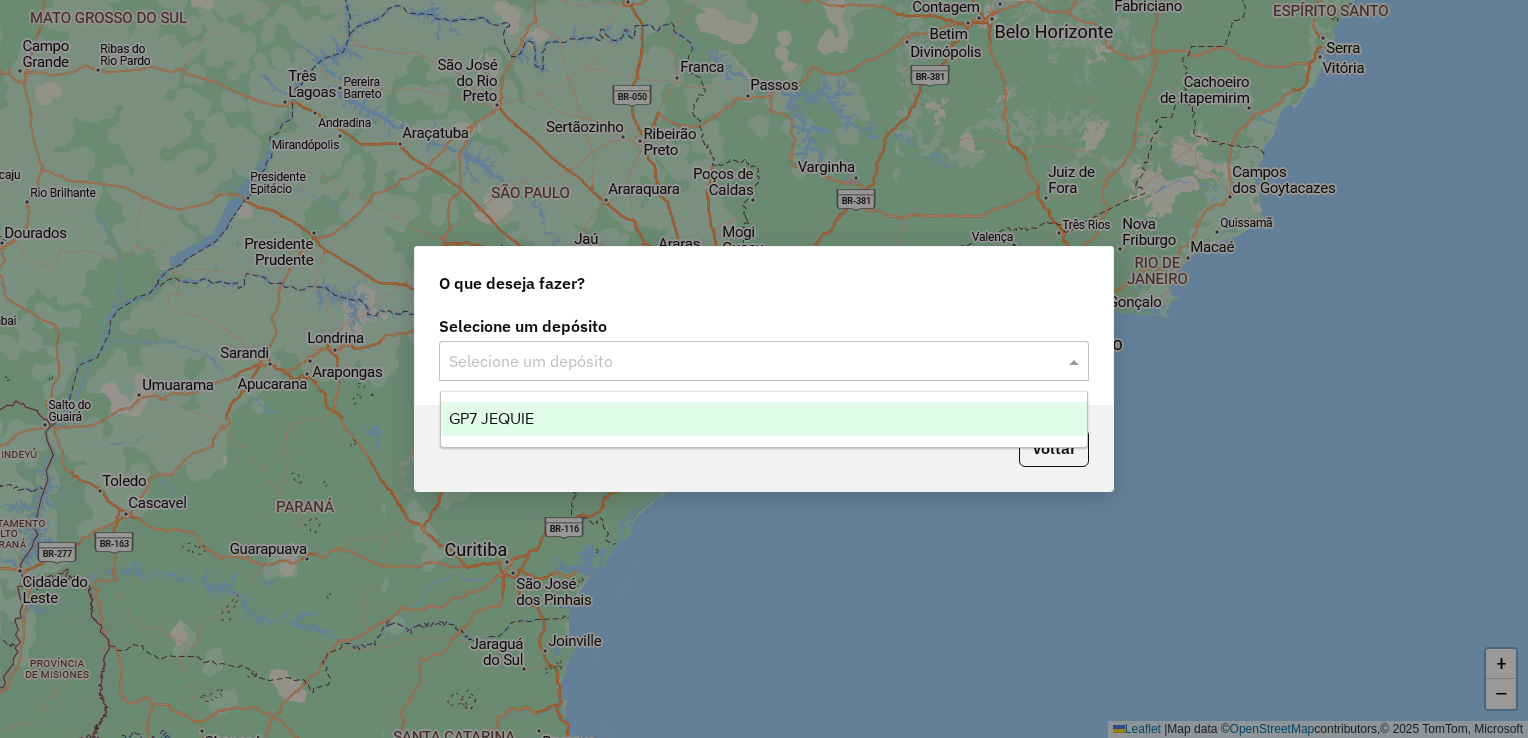 click on "GP7 JEQUIE" at bounding box center [764, 419] 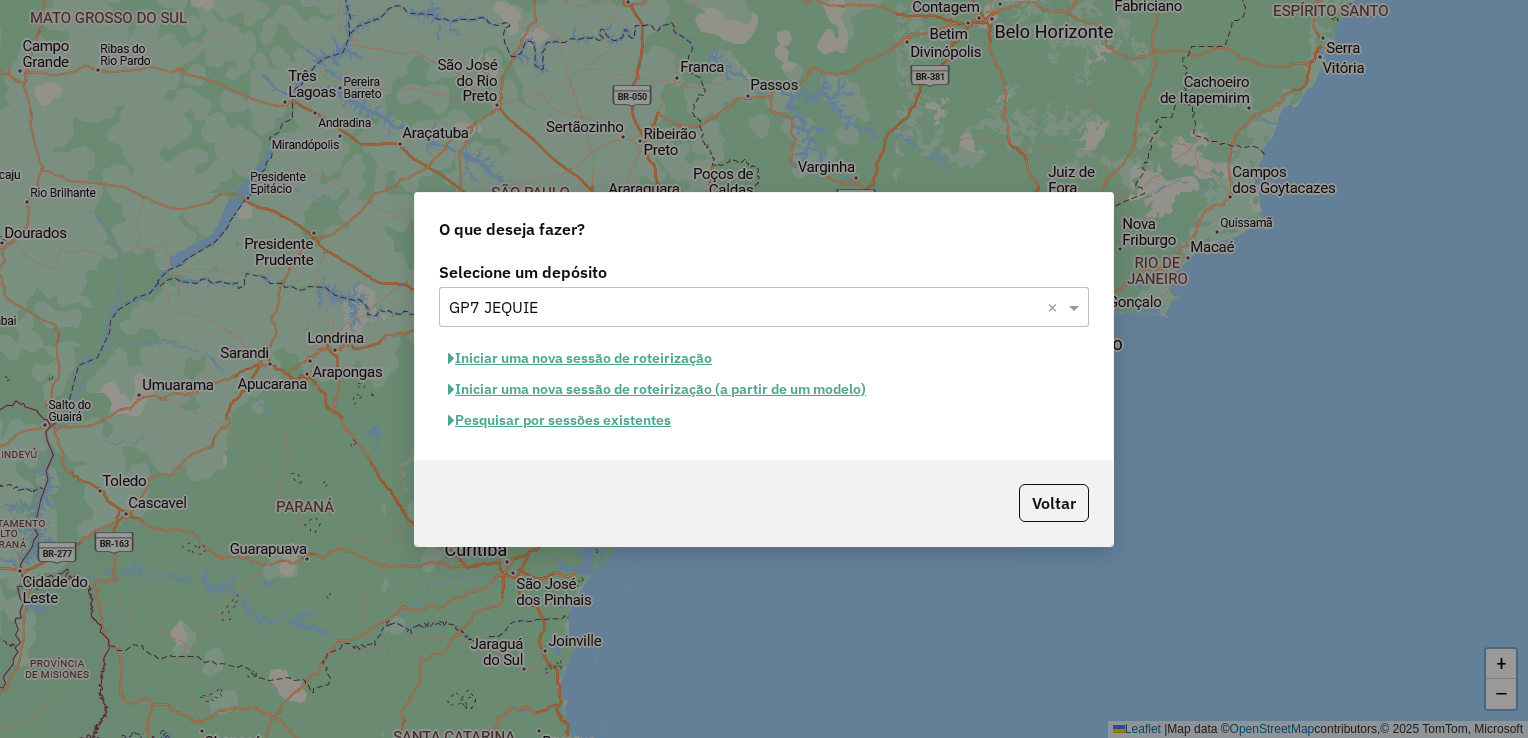 click on "Pesquisar por sessões existentes" 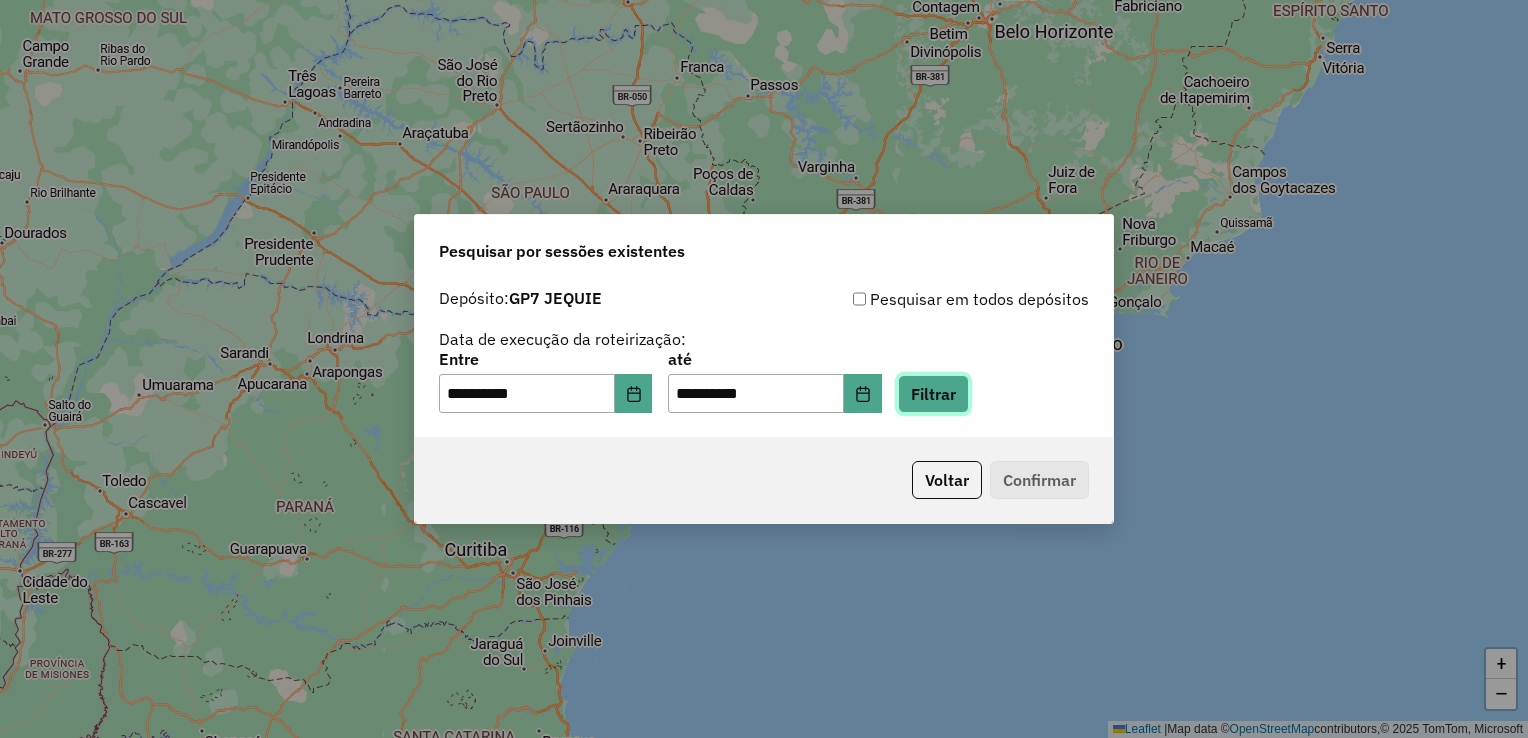 click on "Filtrar" 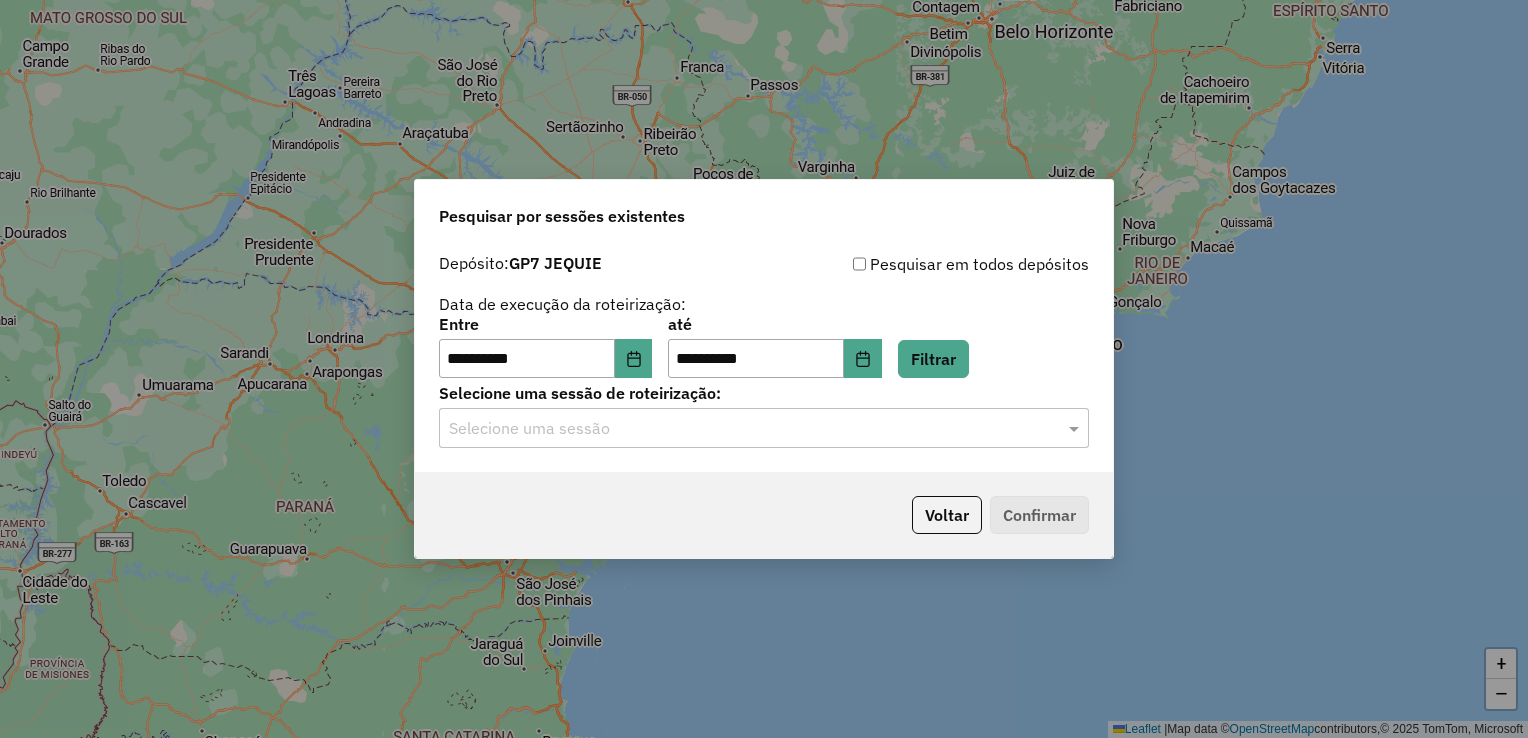 click 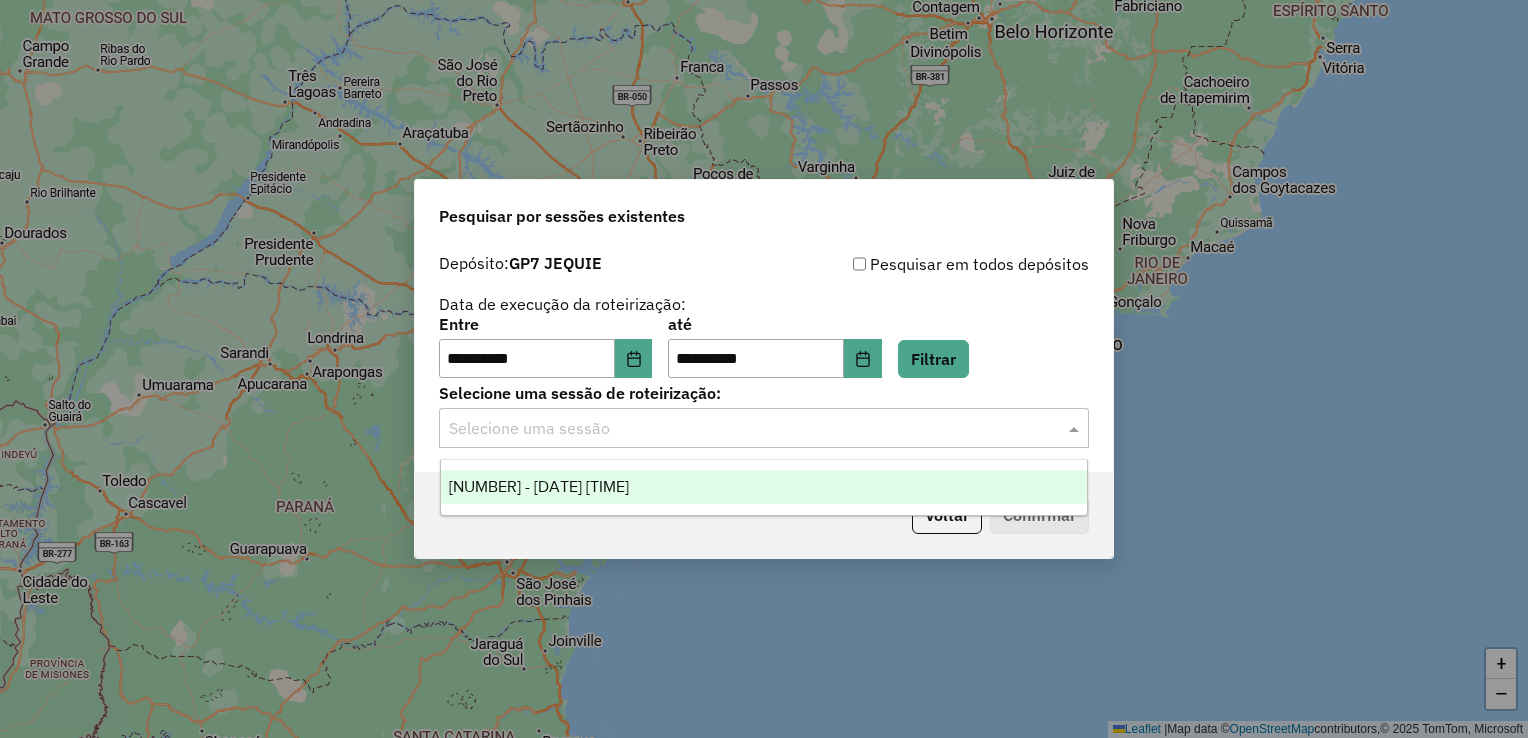 click on "976817 - 08/08/2025 19:04" at bounding box center (764, 487) 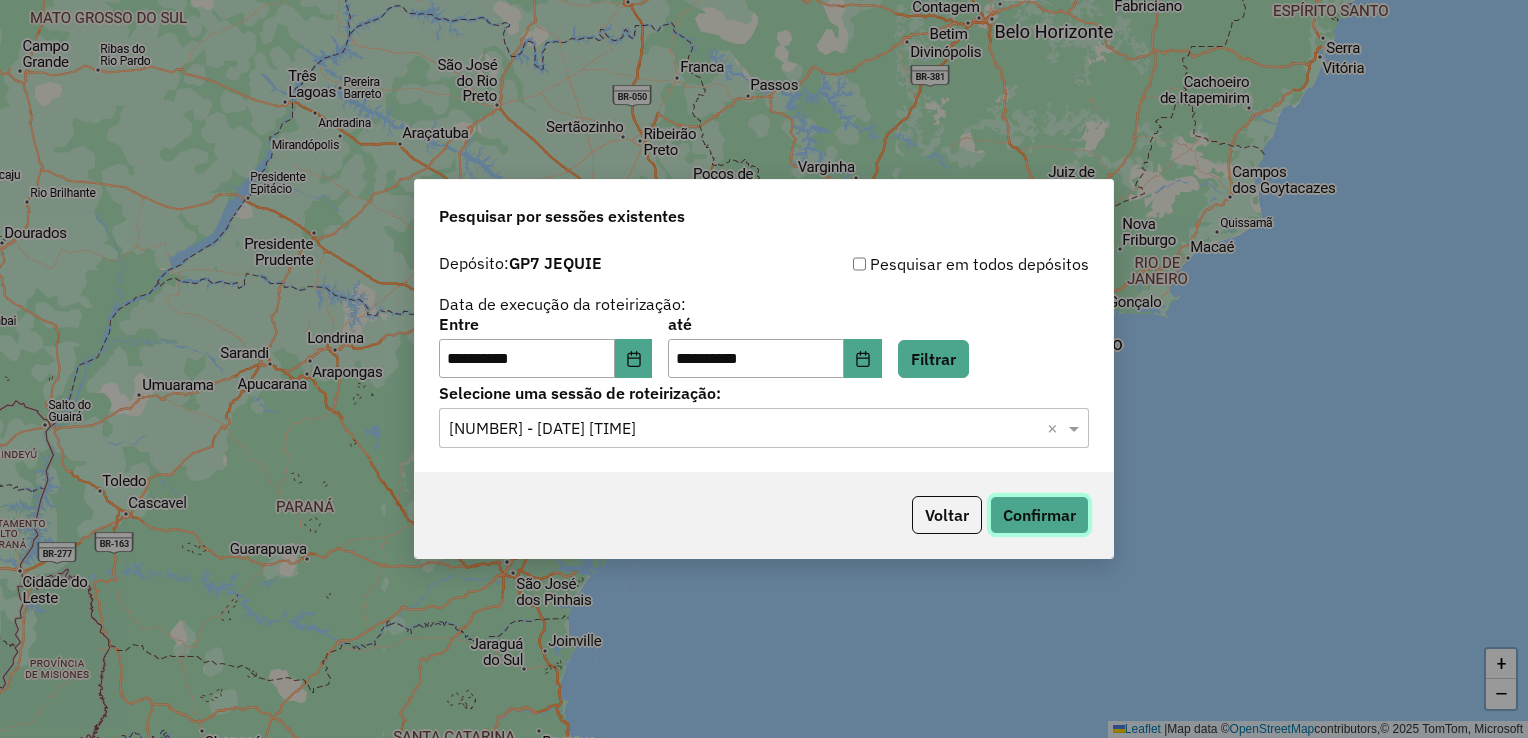 click on "Confirmar" 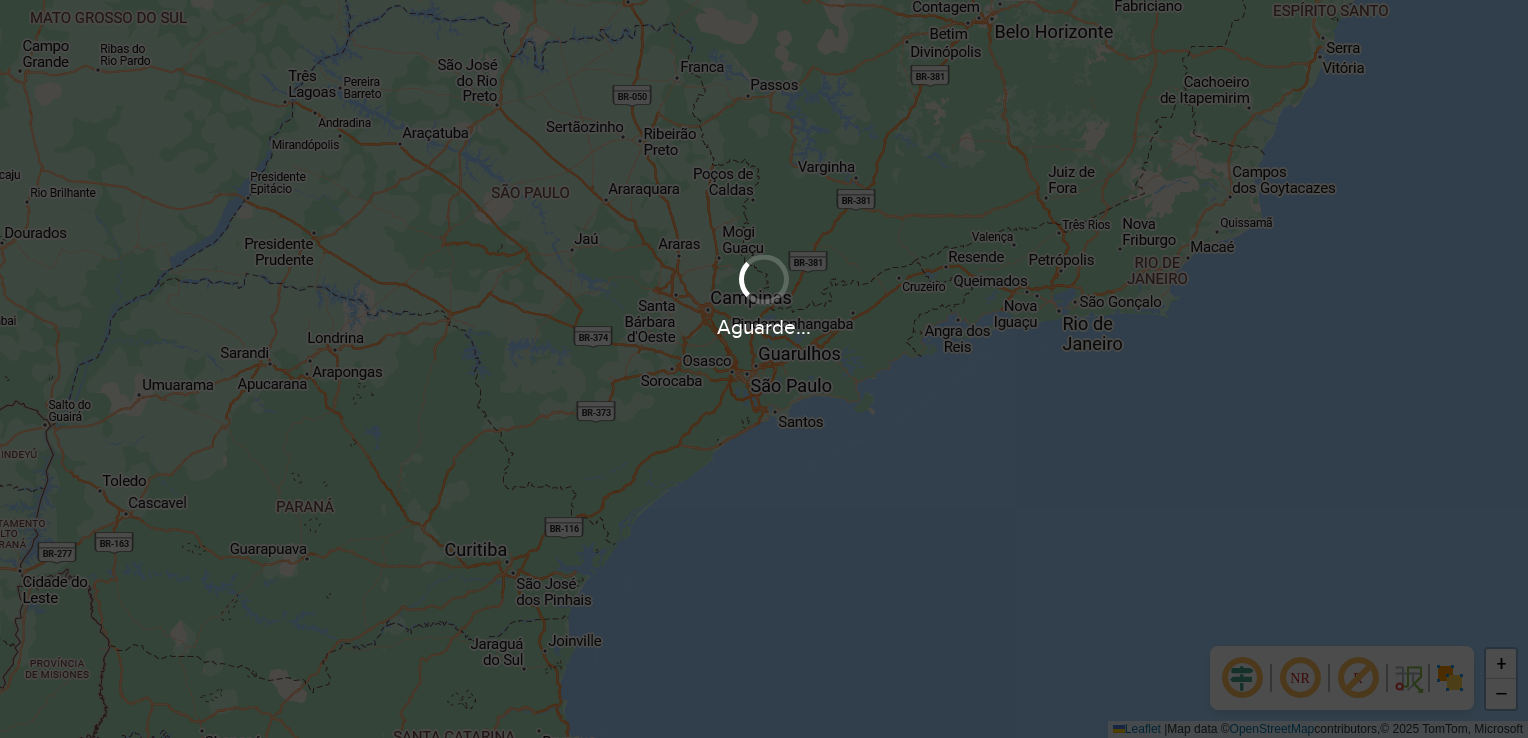 scroll, scrollTop: 0, scrollLeft: 0, axis: both 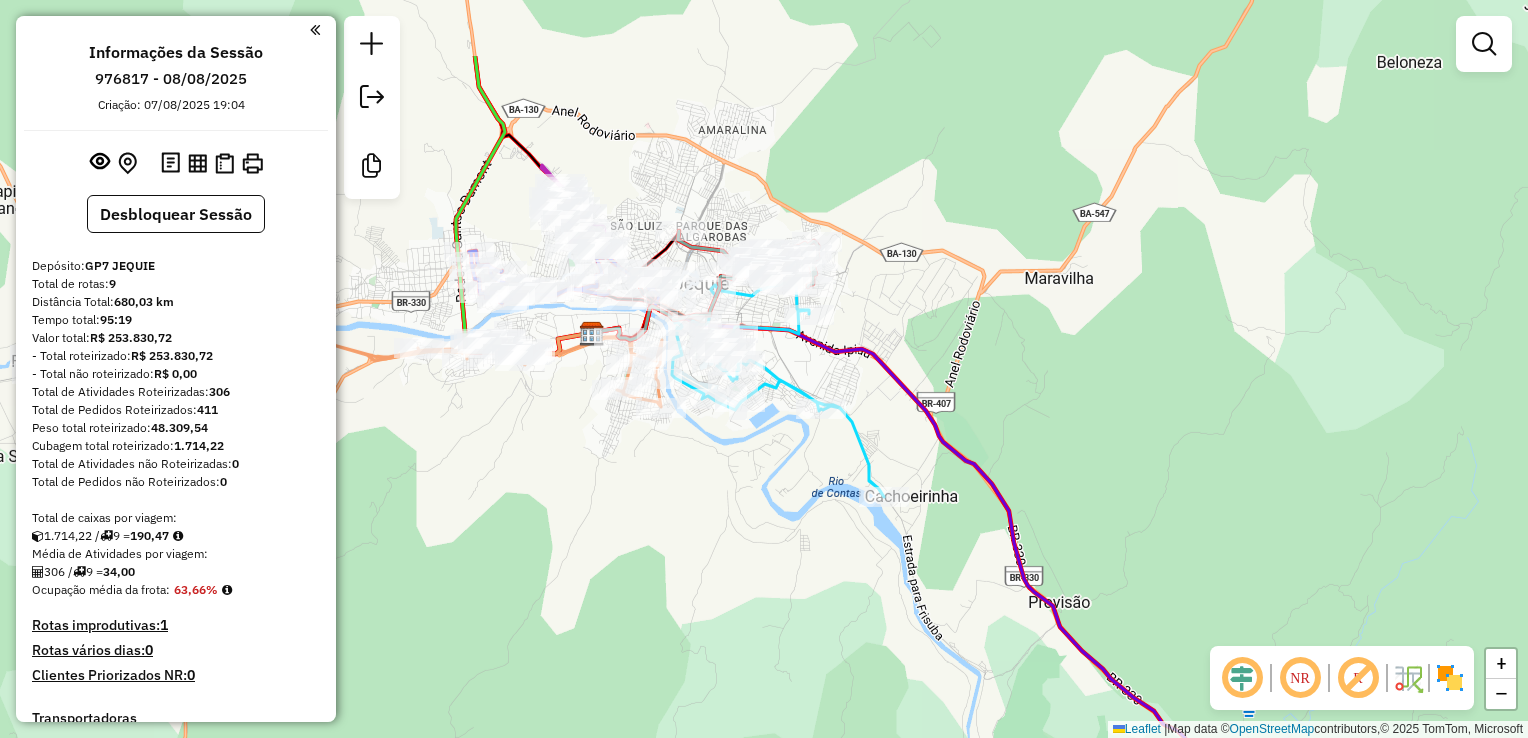 drag, startPoint x: 585, startPoint y: 356, endPoint x: 627, endPoint y: 486, distance: 136.61626 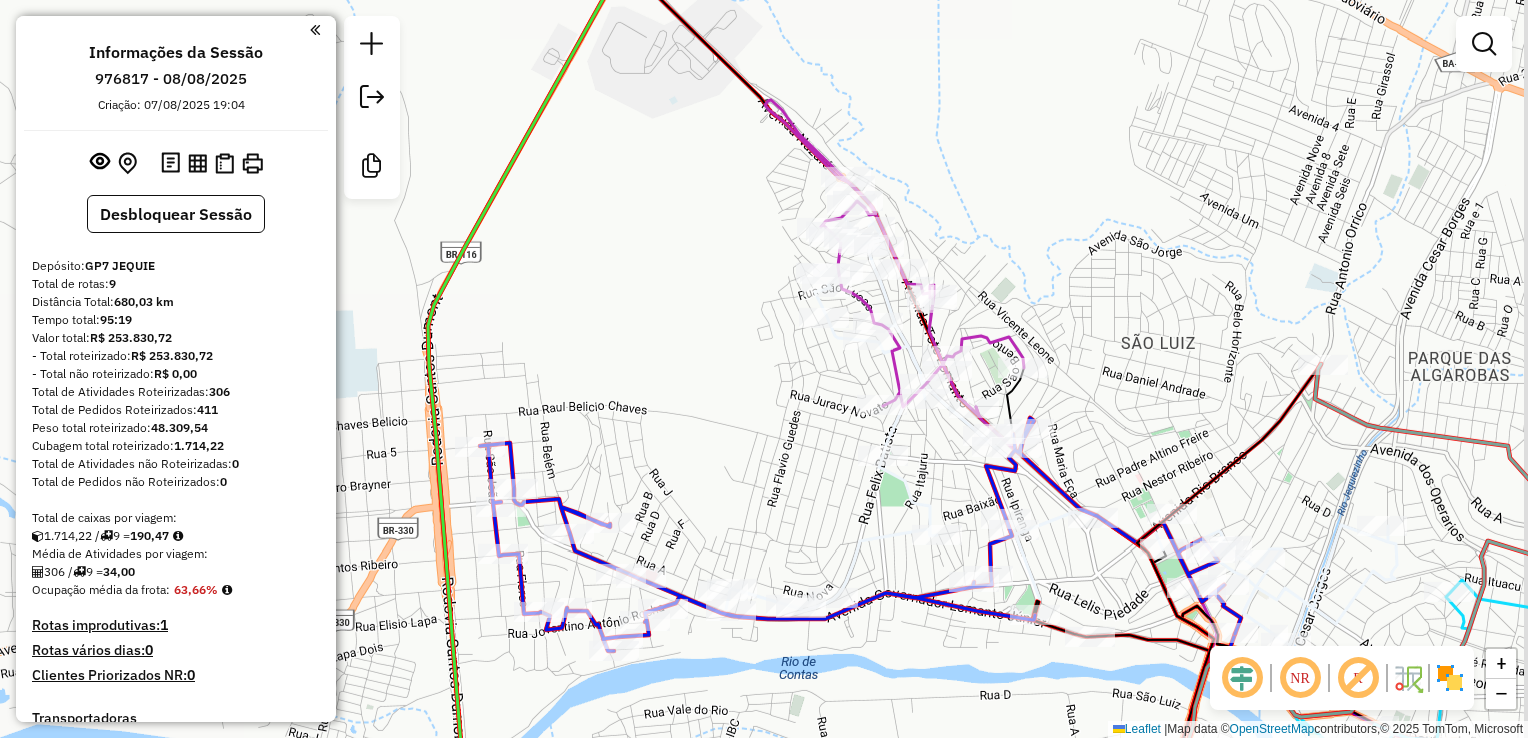 drag, startPoint x: 808, startPoint y: 402, endPoint x: 700, endPoint y: 407, distance: 108.11568 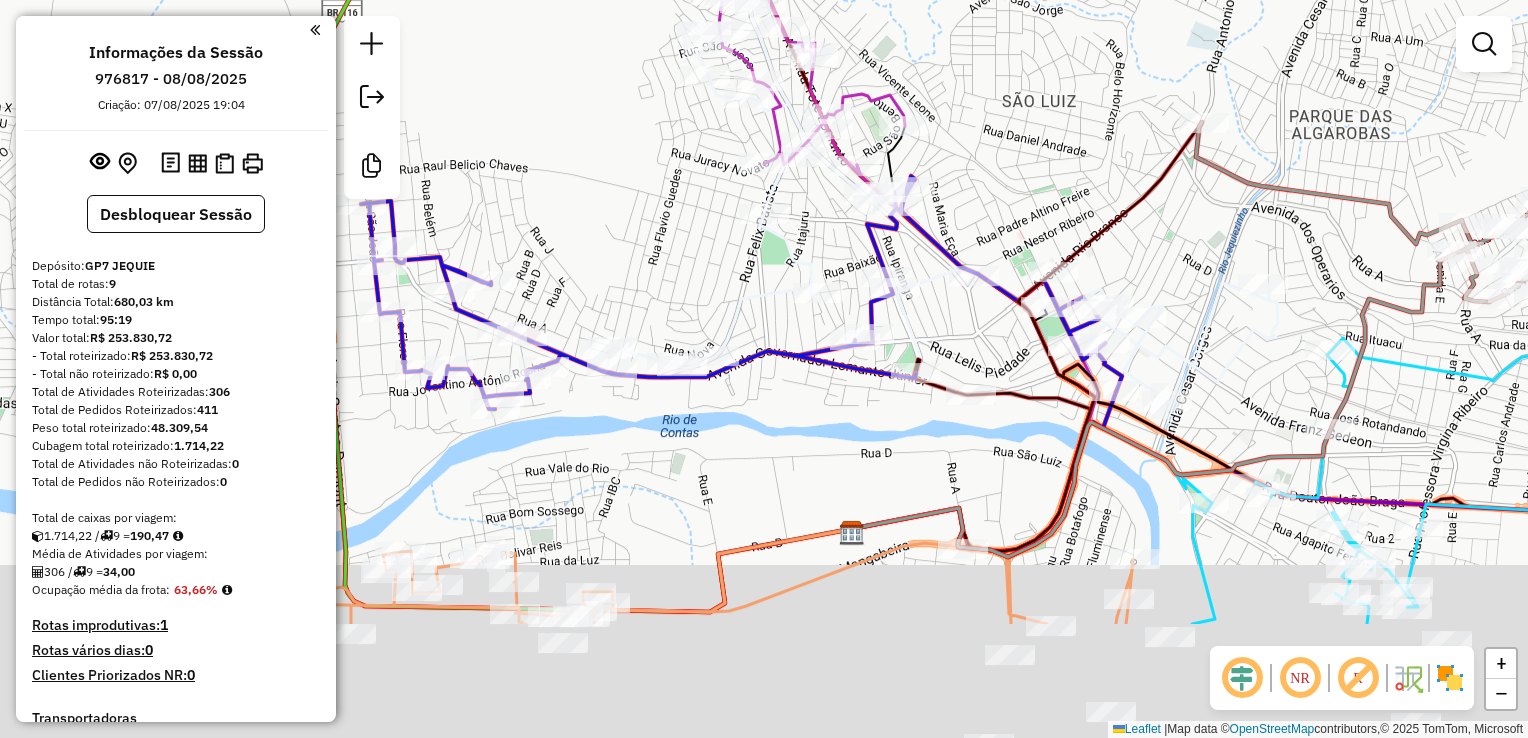 drag, startPoint x: 1113, startPoint y: 226, endPoint x: 1024, endPoint y: 12, distance: 231.76929 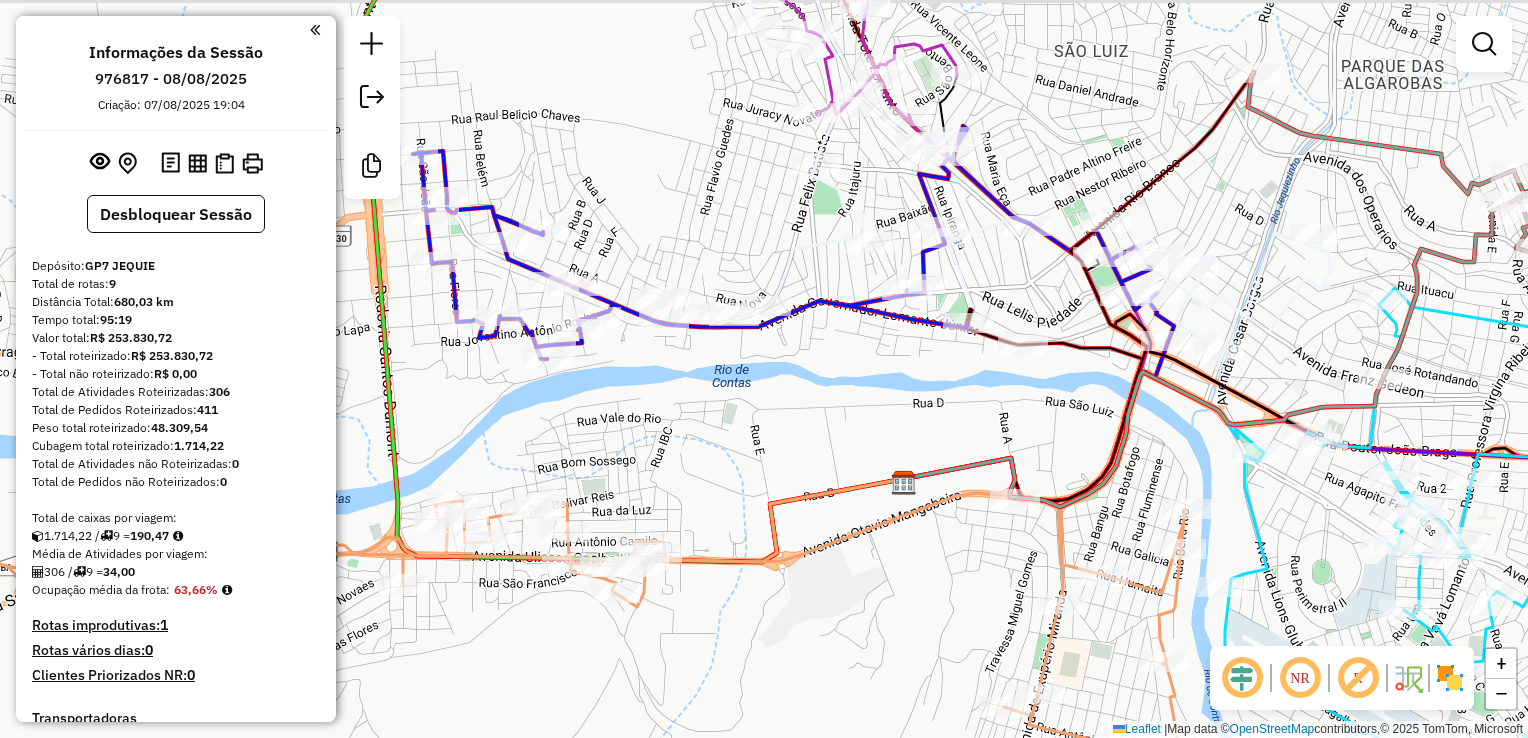 drag, startPoint x: 977, startPoint y: 385, endPoint x: 963, endPoint y: 389, distance: 14.56022 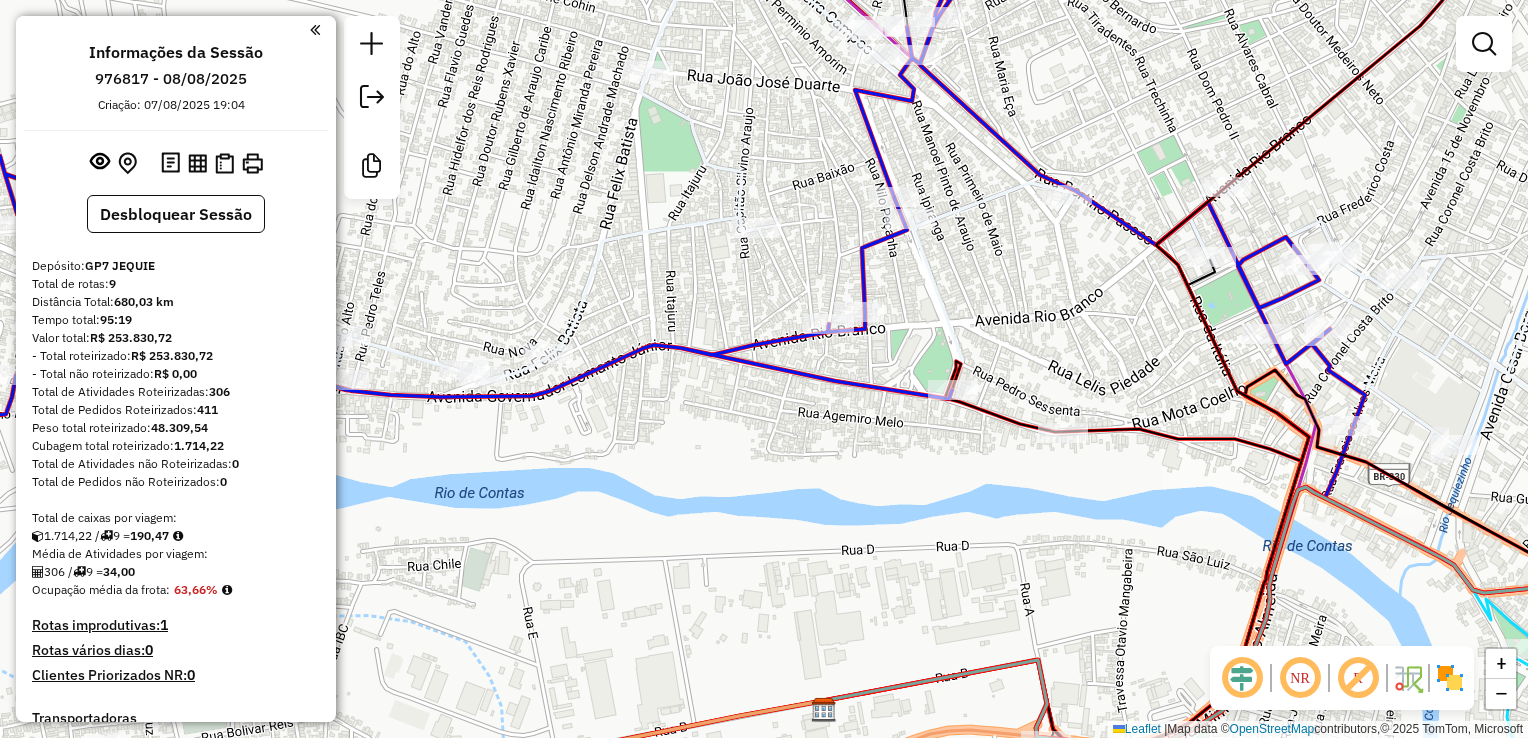 drag, startPoint x: 1083, startPoint y: 343, endPoint x: 1088, endPoint y: 254, distance: 89.140335 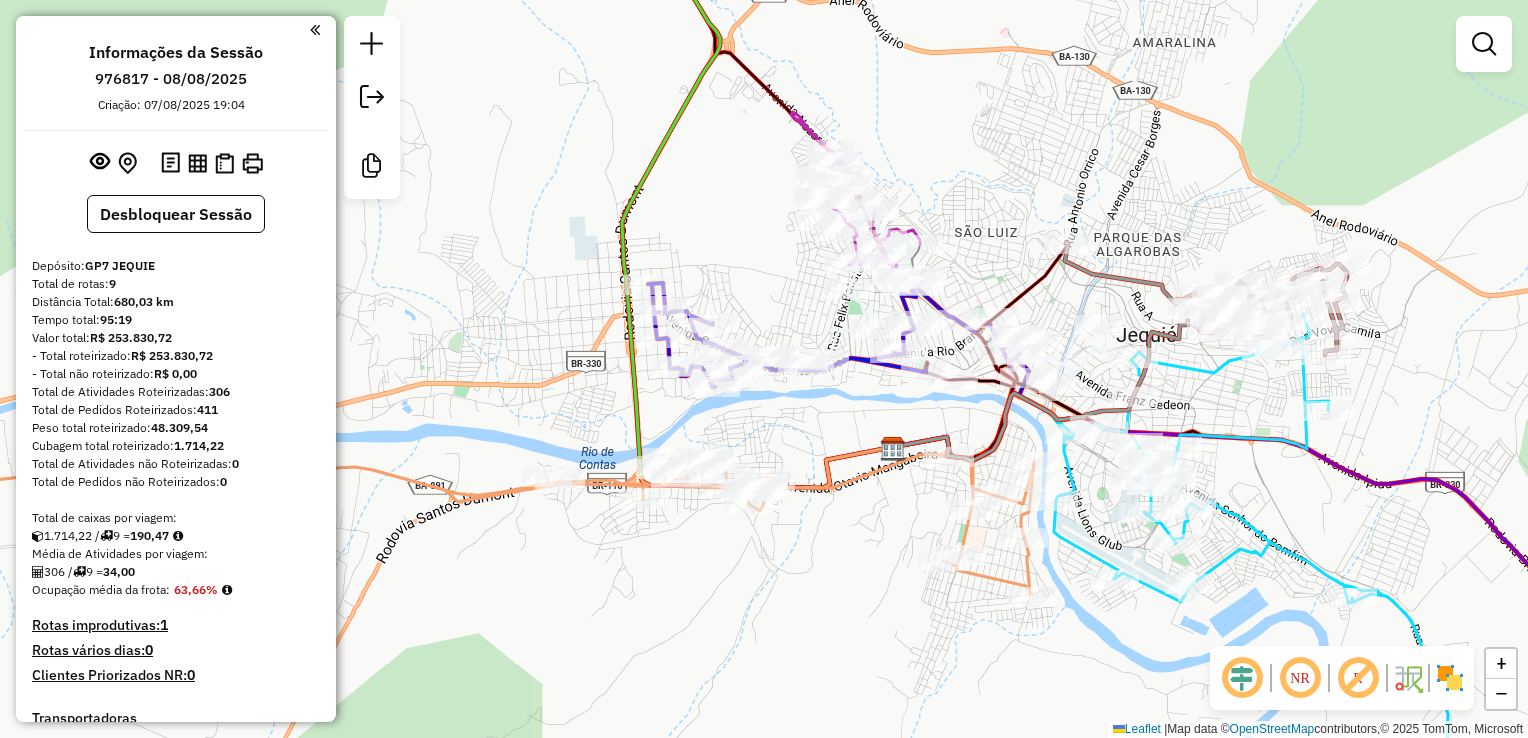 drag, startPoint x: 925, startPoint y: 345, endPoint x: 828, endPoint y: 378, distance: 102.45975 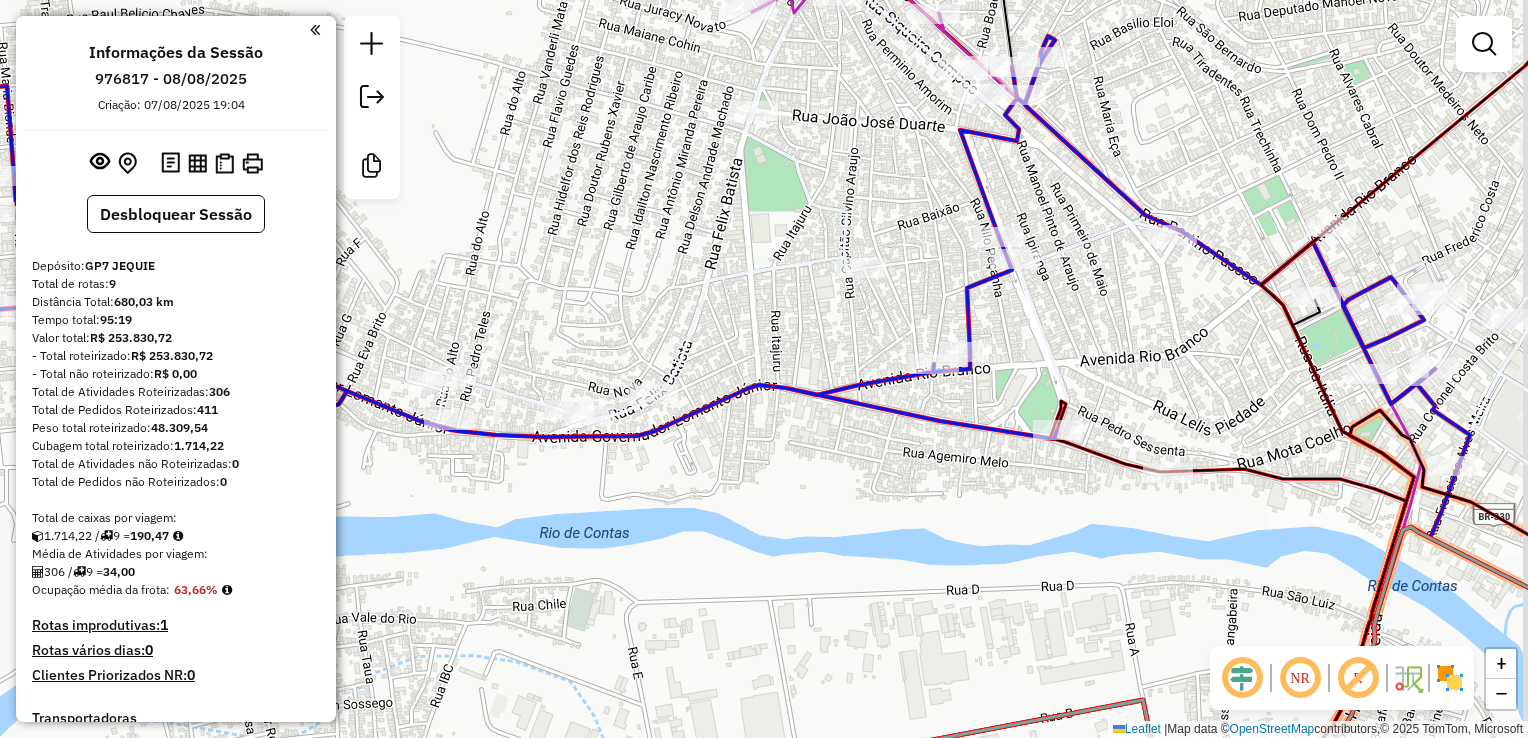 drag, startPoint x: 1099, startPoint y: 255, endPoint x: 1066, endPoint y: 353, distance: 103.40696 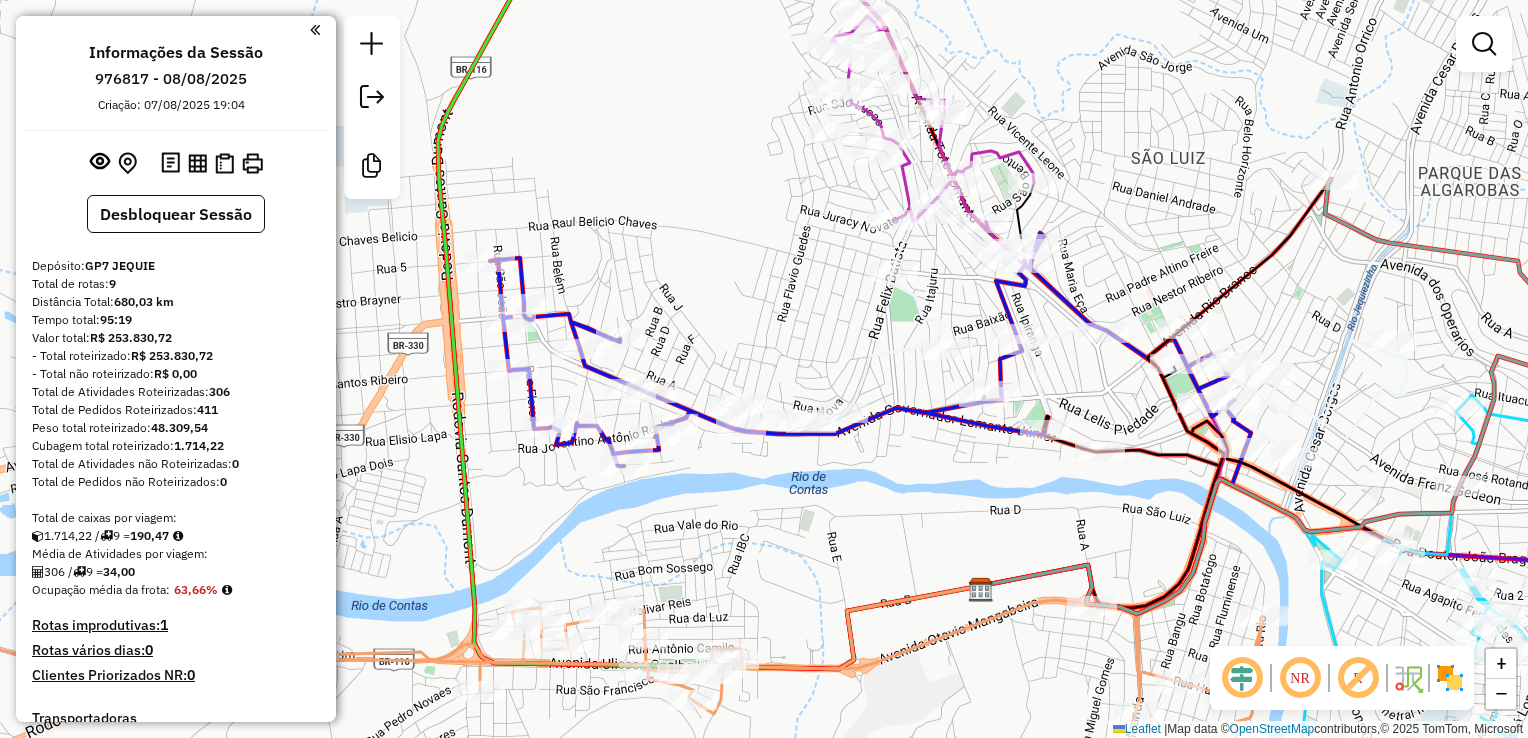drag, startPoint x: 1188, startPoint y: 497, endPoint x: 1110, endPoint y: 466, distance: 83.9345 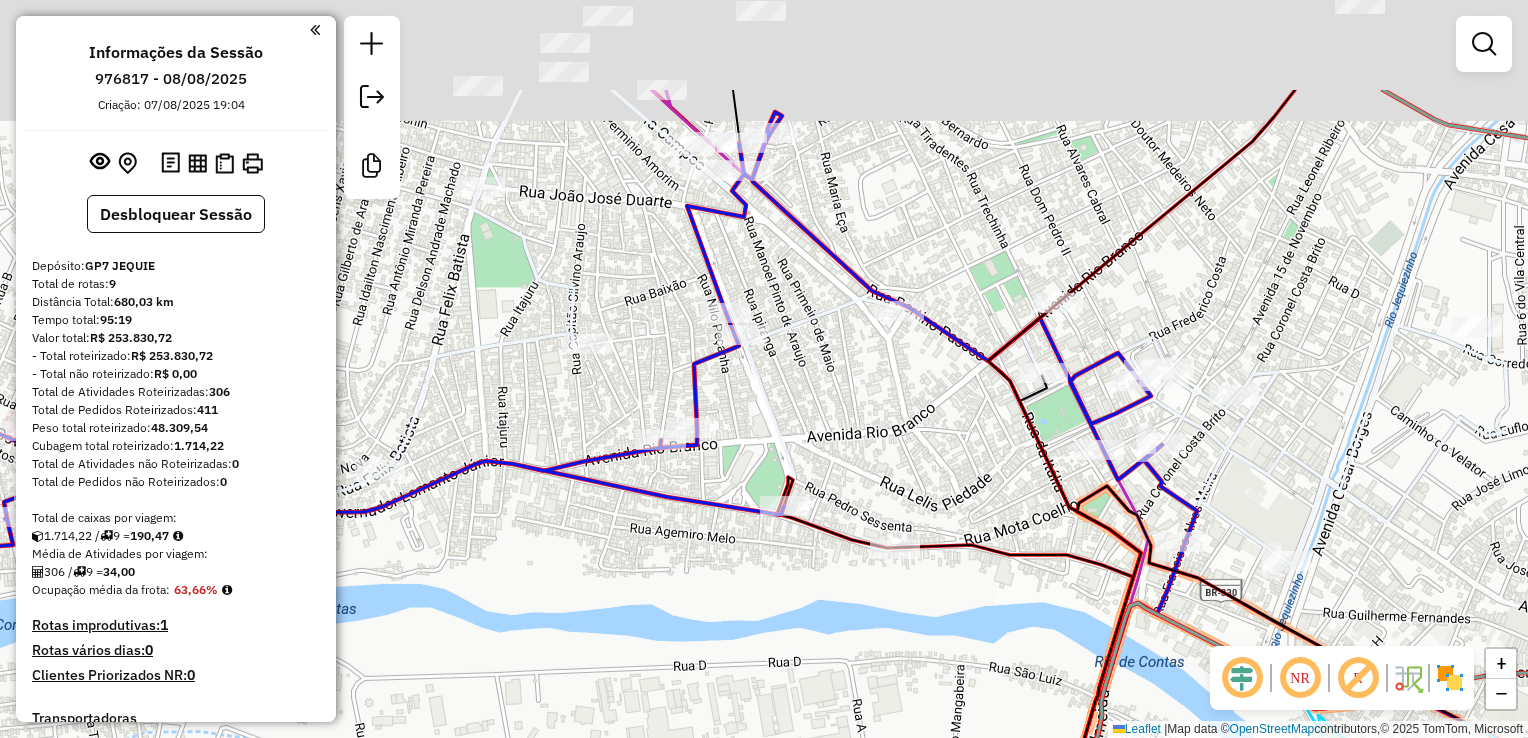 drag, startPoint x: 706, startPoint y: 426, endPoint x: 880, endPoint y: 585, distance: 235.70532 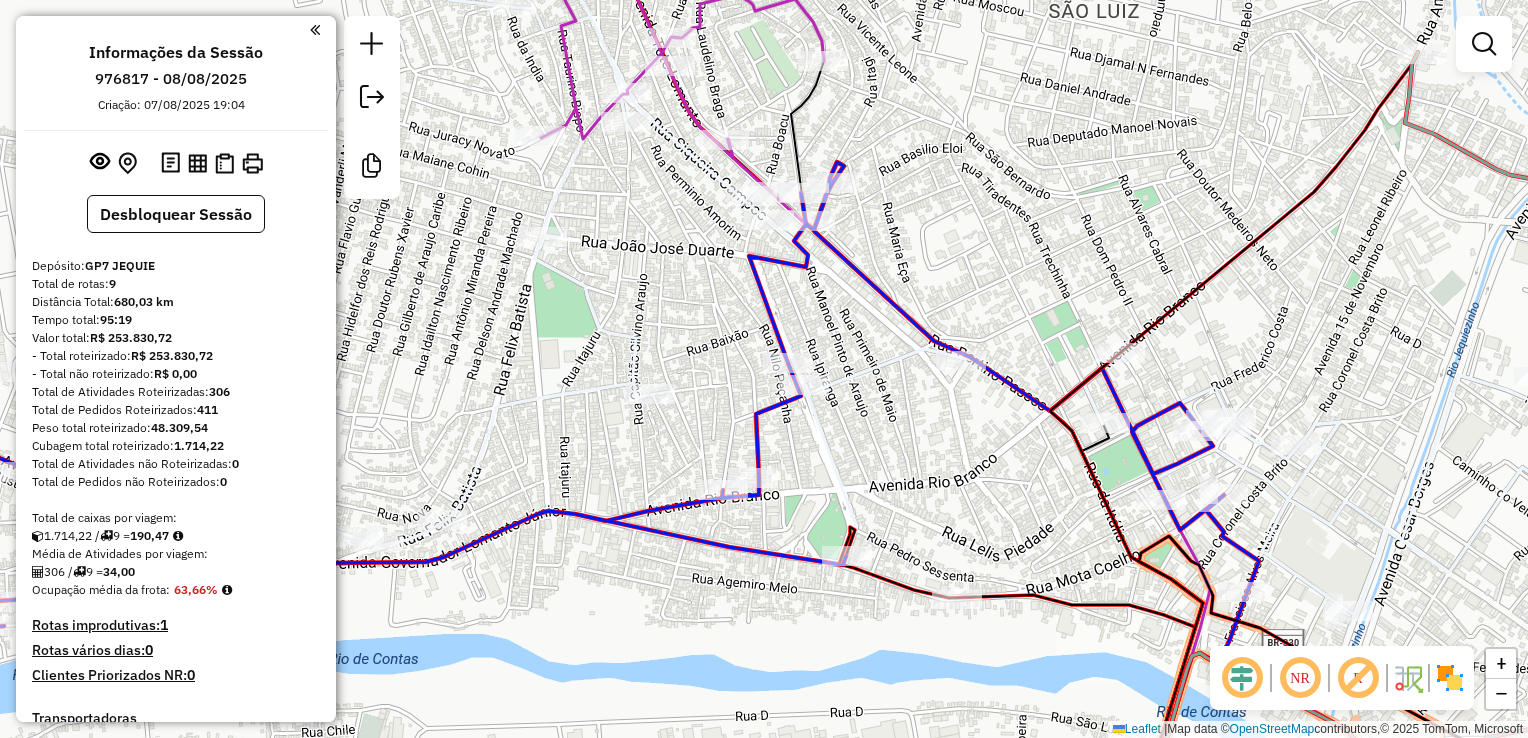 click on "Janela de atendimento Grade de atendimento Capacidade Transportadoras Veículos Cliente Pedidos  Rotas Selecione os dias de semana para filtrar as janelas de atendimento  Seg   Ter   Qua   Qui   Sex   Sáb   Dom  Informe o período da janela de atendimento: De: Até:  Filtrar exatamente a janela do cliente  Considerar janela de atendimento padrão  Selecione os dias de semana para filtrar as grades de atendimento  Seg   Ter   Qua   Qui   Sex   Sáb   Dom   Considerar clientes sem dia de atendimento cadastrado  Clientes fora do dia de atendimento selecionado Filtrar as atividades entre os valores definidos abaixo:  Peso mínimo:   Peso máximo:   Cubagem mínima:   Cubagem máxima:   De:   Até:  Filtrar as atividades entre o tempo de atendimento definido abaixo:  De:   Até:   Considerar capacidade total dos clientes não roteirizados Transportadora: Selecione um ou mais itens Tipo de veículo: Selecione um ou mais itens Veículo: Selecione um ou mais itens Motorista: Selecione um ou mais itens Nome: Rótulo:" 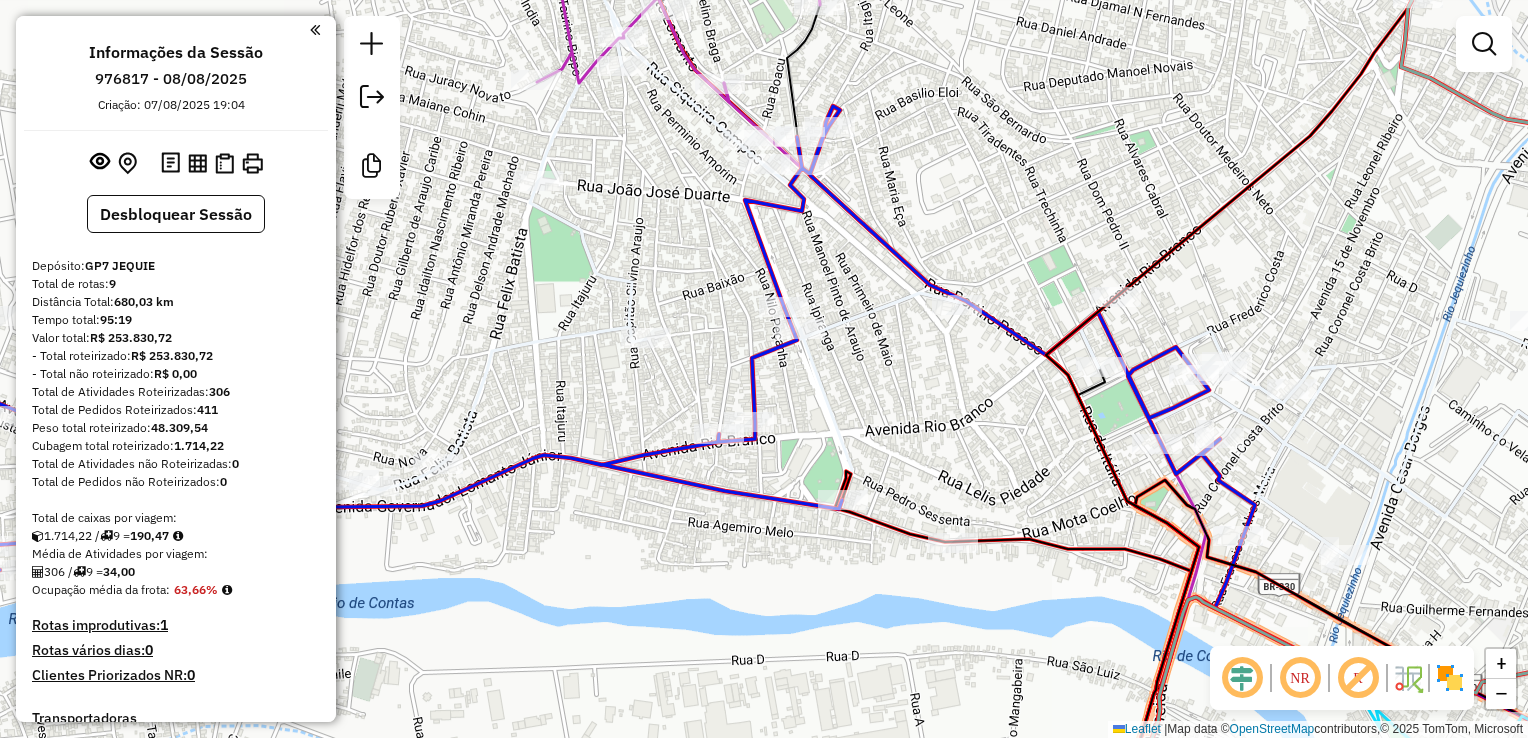 drag, startPoint x: 852, startPoint y: 425, endPoint x: 878, endPoint y: 378, distance: 53.712196 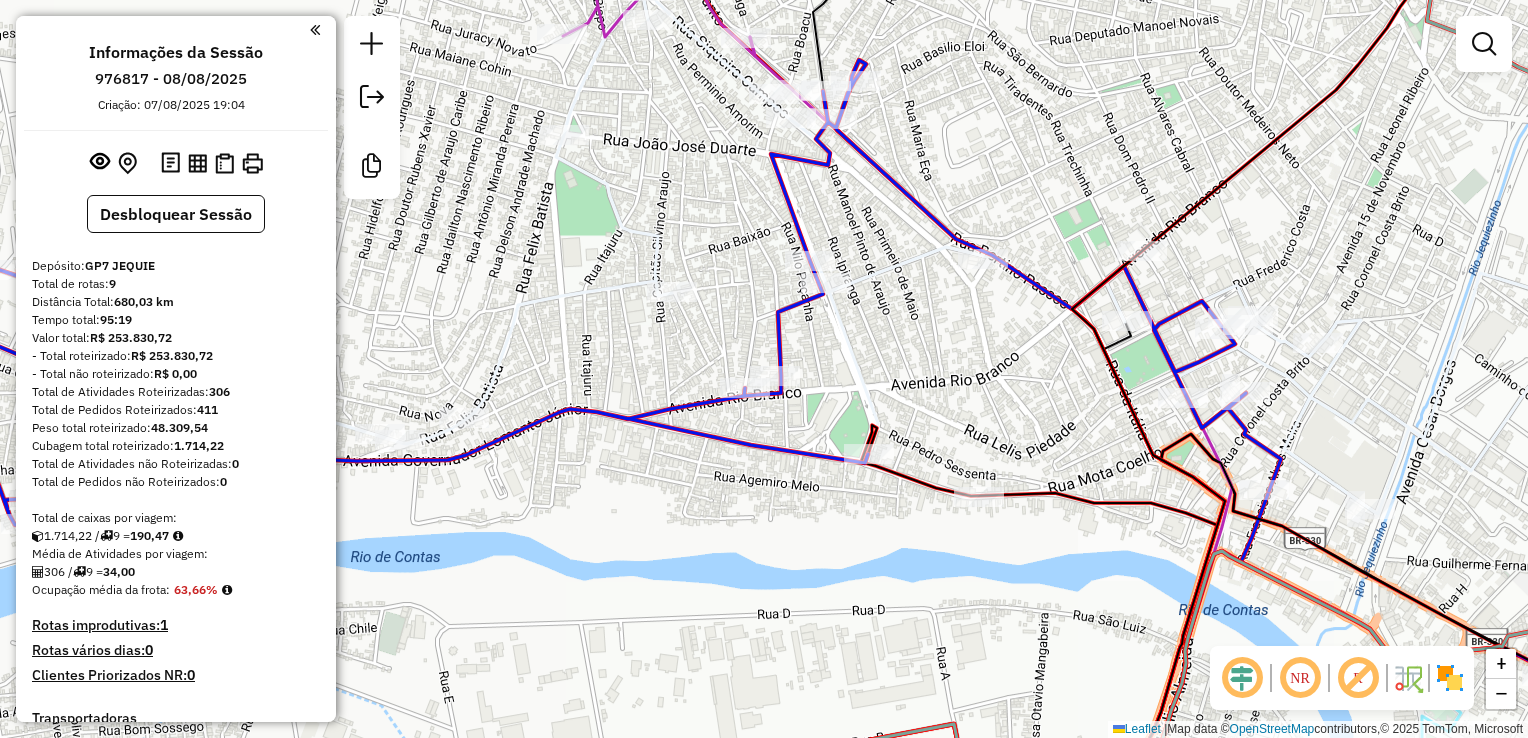 drag, startPoint x: 856, startPoint y: 330, endPoint x: 868, endPoint y: 401, distance: 72.00694 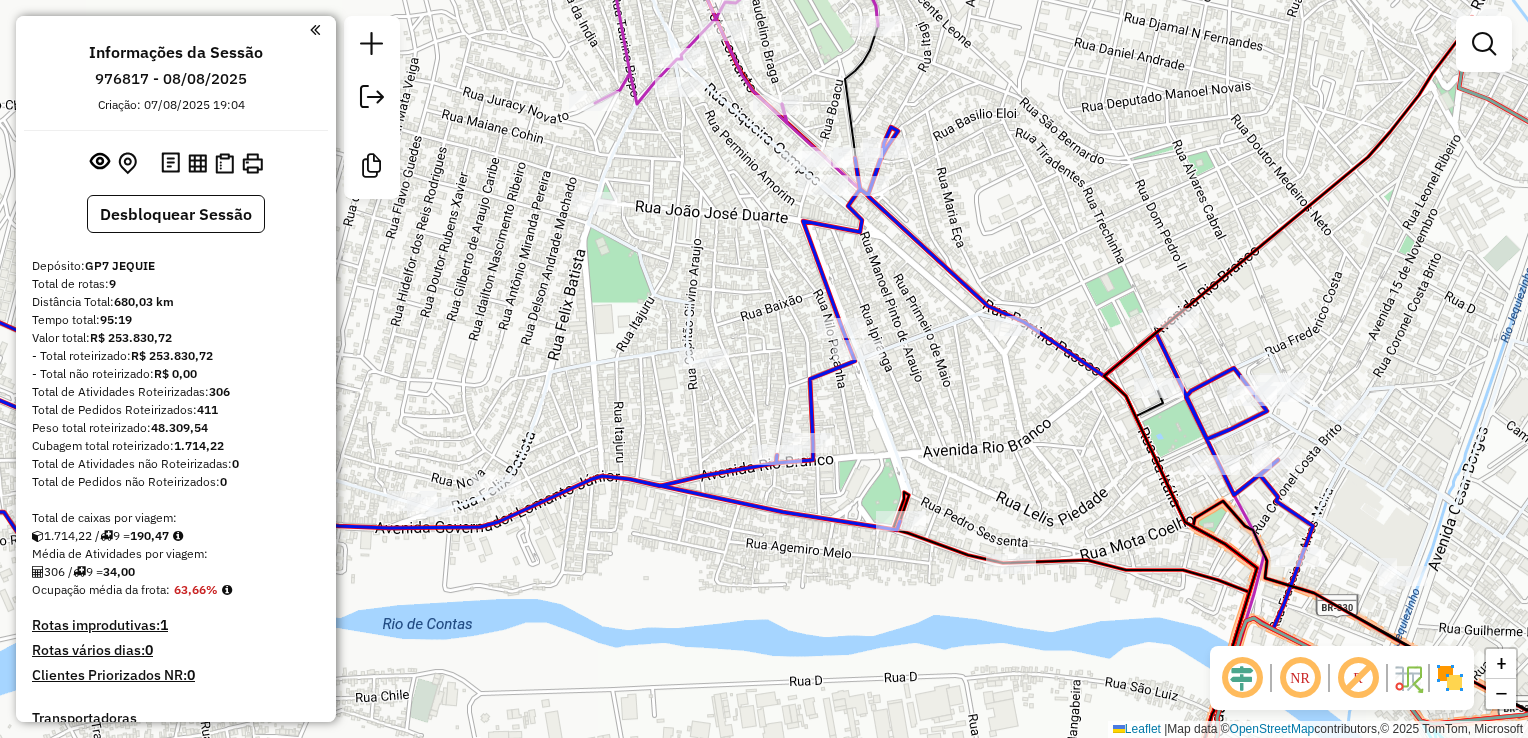 drag, startPoint x: 908, startPoint y: 426, endPoint x: 974, endPoint y: 411, distance: 67.68308 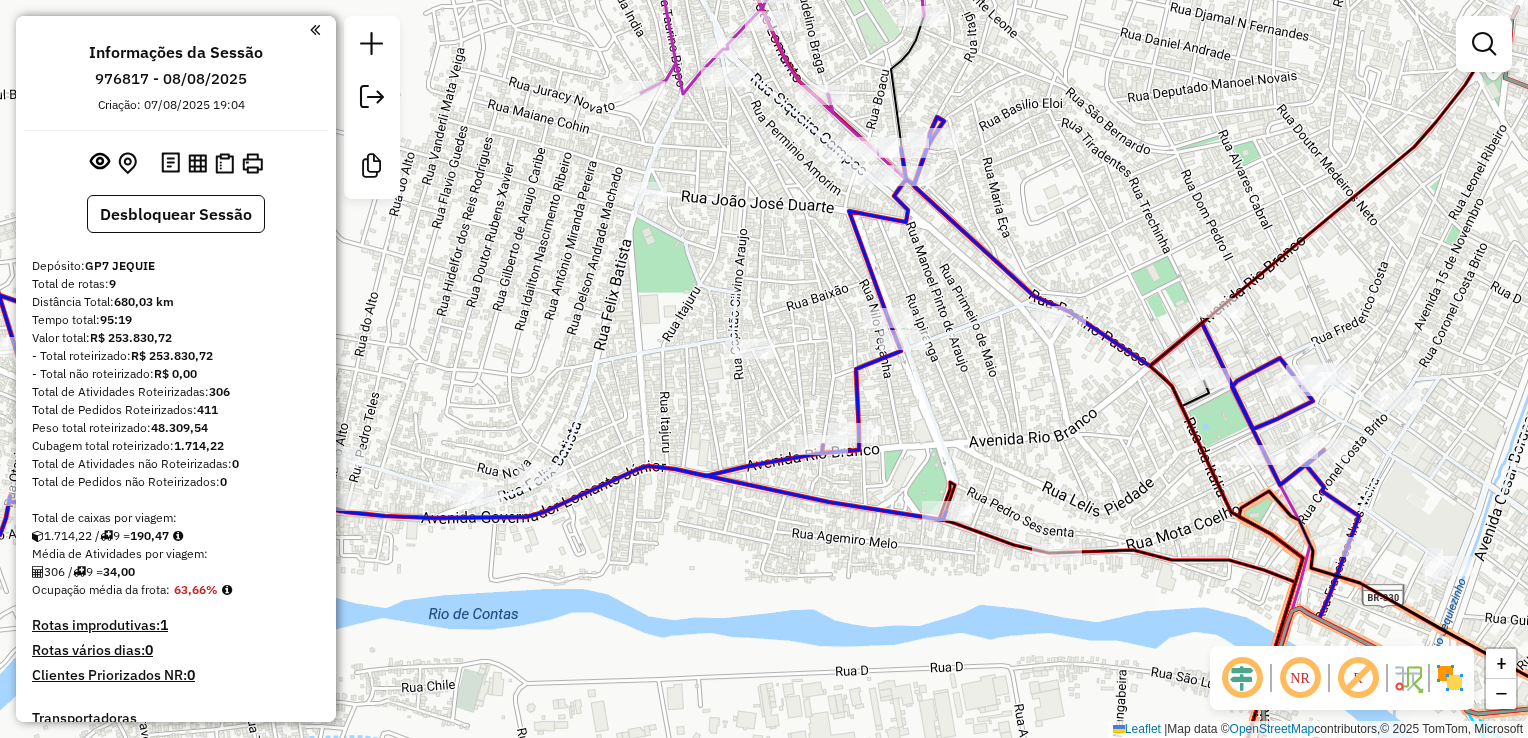 click on "Janela de atendimento Grade de atendimento Capacidade Transportadoras Veículos Cliente Pedidos  Rotas Selecione os dias de semana para filtrar as janelas de atendimento  Seg   Ter   Qua   Qui   Sex   Sáb   Dom  Informe o período da janela de atendimento: De: Até:  Filtrar exatamente a janela do cliente  Considerar janela de atendimento padrão  Selecione os dias de semana para filtrar as grades de atendimento  Seg   Ter   Qua   Qui   Sex   Sáb   Dom   Considerar clientes sem dia de atendimento cadastrado  Clientes fora do dia de atendimento selecionado Filtrar as atividades entre os valores definidos abaixo:  Peso mínimo:   Peso máximo:   Cubagem mínima:   Cubagem máxima:   De:   Até:  Filtrar as atividades entre o tempo de atendimento definido abaixo:  De:   Até:   Considerar capacidade total dos clientes não roteirizados Transportadora: Selecione um ou mais itens Tipo de veículo: Selecione um ou mais itens Veículo: Selecione um ou mais itens Motorista: Selecione um ou mais itens Nome: Rótulo:" 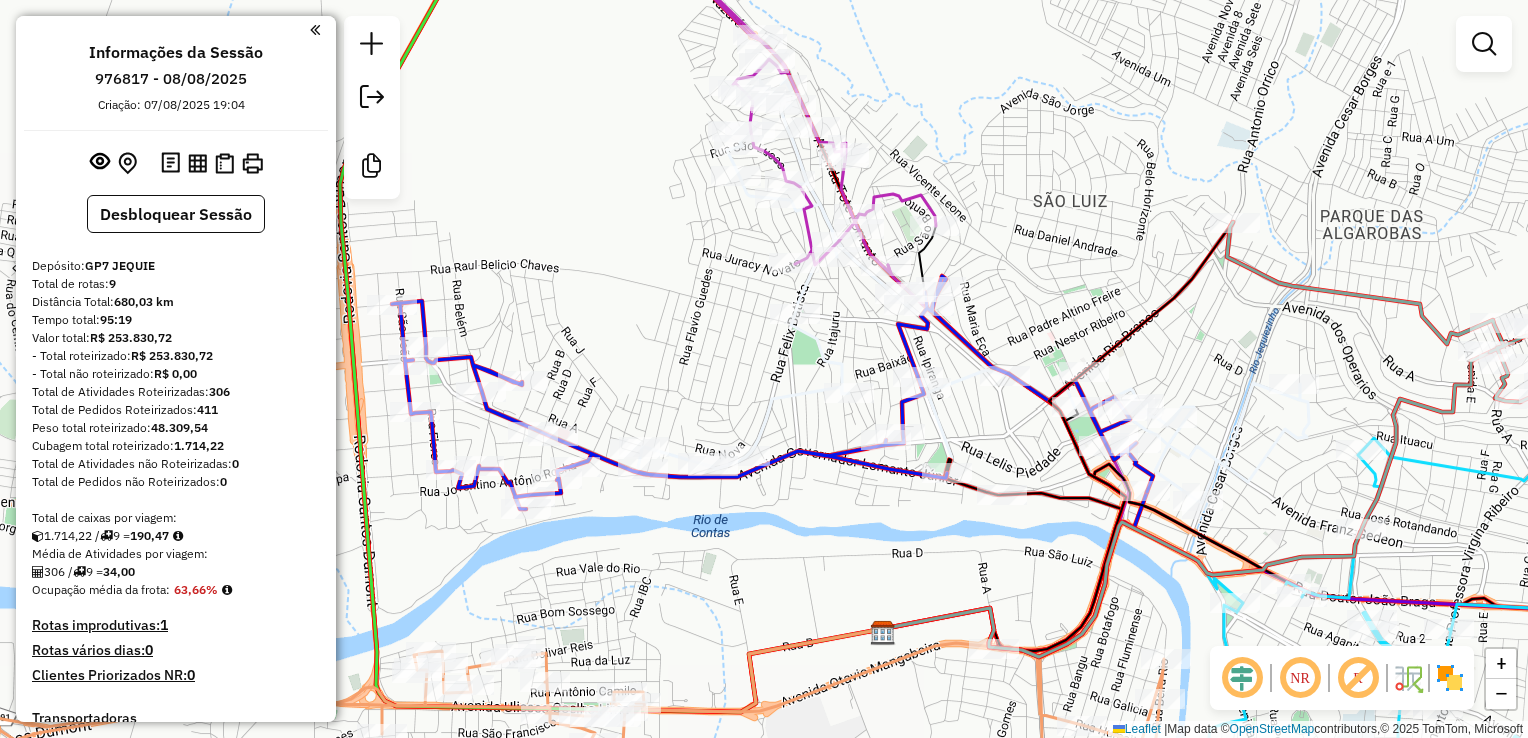 drag, startPoint x: 975, startPoint y: 406, endPoint x: 987, endPoint y: 372, distance: 36.05551 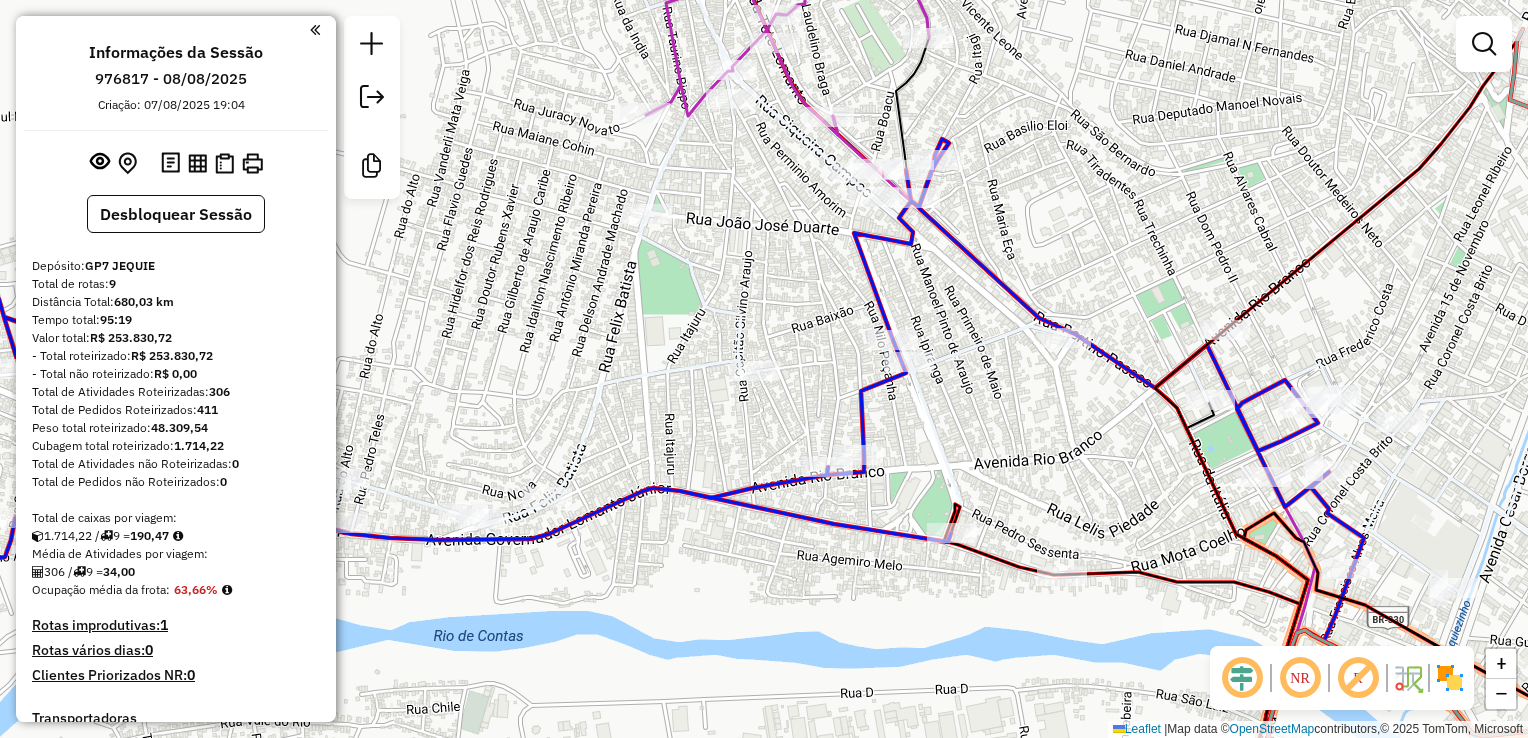 click on "Janela de atendimento Grade de atendimento Capacidade Transportadoras Veículos Cliente Pedidos  Rotas Selecione os dias de semana para filtrar as janelas de atendimento  Seg   Ter   Qua   Qui   Sex   Sáb   Dom  Informe o período da janela de atendimento: De: Até:  Filtrar exatamente a janela do cliente  Considerar janela de atendimento padrão  Selecione os dias de semana para filtrar as grades de atendimento  Seg   Ter   Qua   Qui   Sex   Sáb   Dom   Considerar clientes sem dia de atendimento cadastrado  Clientes fora do dia de atendimento selecionado Filtrar as atividades entre os valores definidos abaixo:  Peso mínimo:   Peso máximo:   Cubagem mínima:   Cubagem máxima:   De:   Até:  Filtrar as atividades entre o tempo de atendimento definido abaixo:  De:   Até:   Considerar capacidade total dos clientes não roteirizados Transportadora: Selecione um ou mais itens Tipo de veículo: Selecione um ou mais itens Veículo: Selecione um ou mais itens Motorista: Selecione um ou mais itens Nome: Rótulo:" 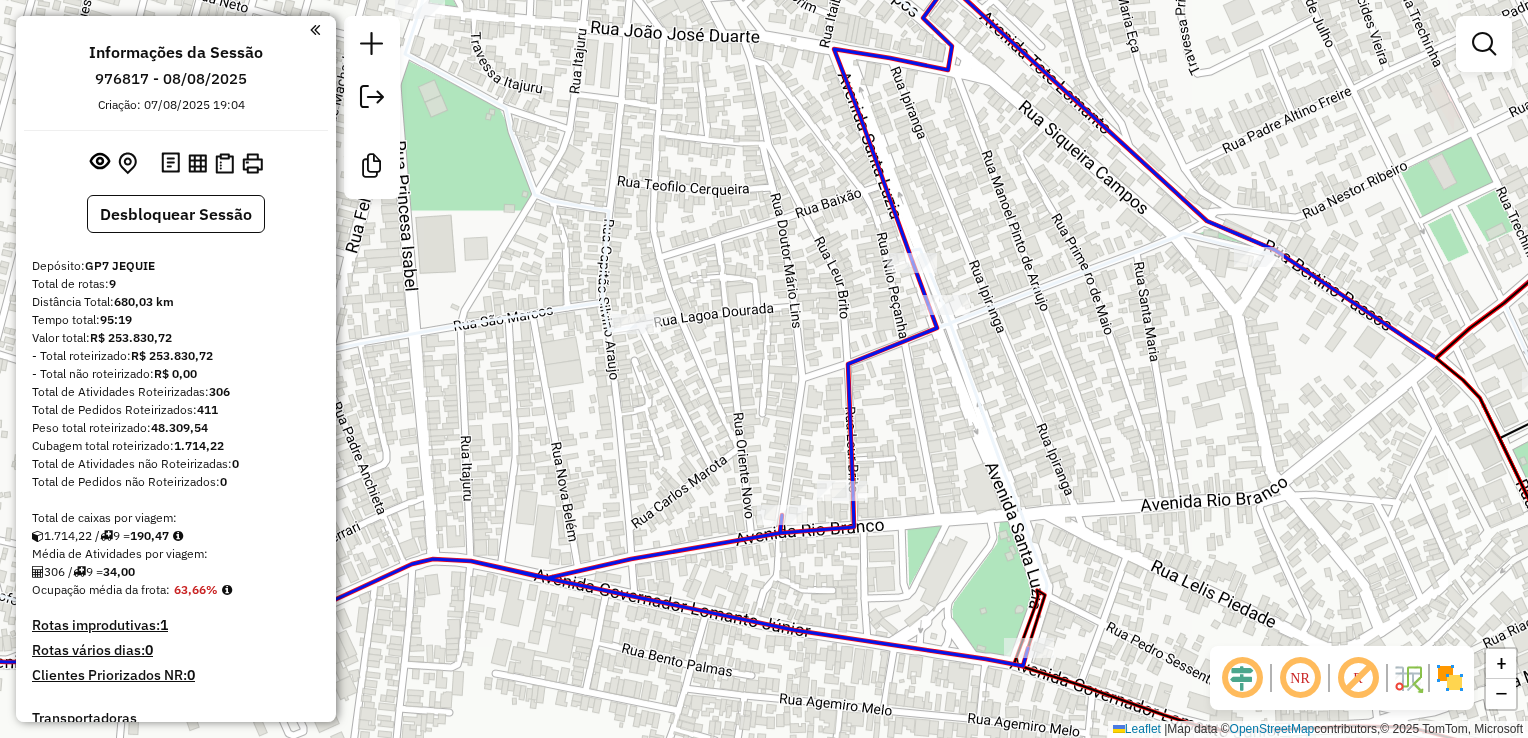 drag, startPoint x: 950, startPoint y: 355, endPoint x: 1016, endPoint y: 314, distance: 77.698135 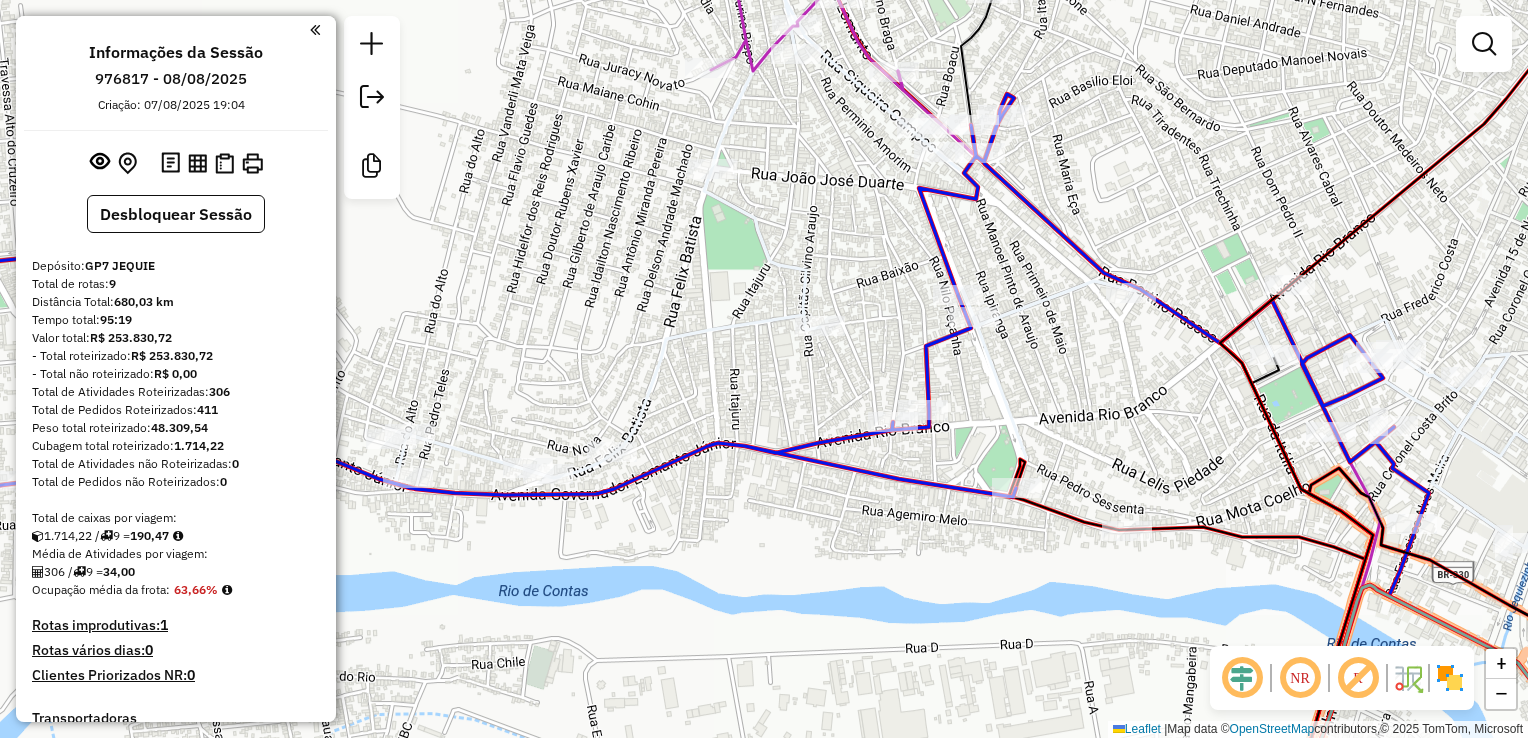 drag, startPoint x: 1027, startPoint y: 338, endPoint x: 1006, endPoint y: 271, distance: 70.21396 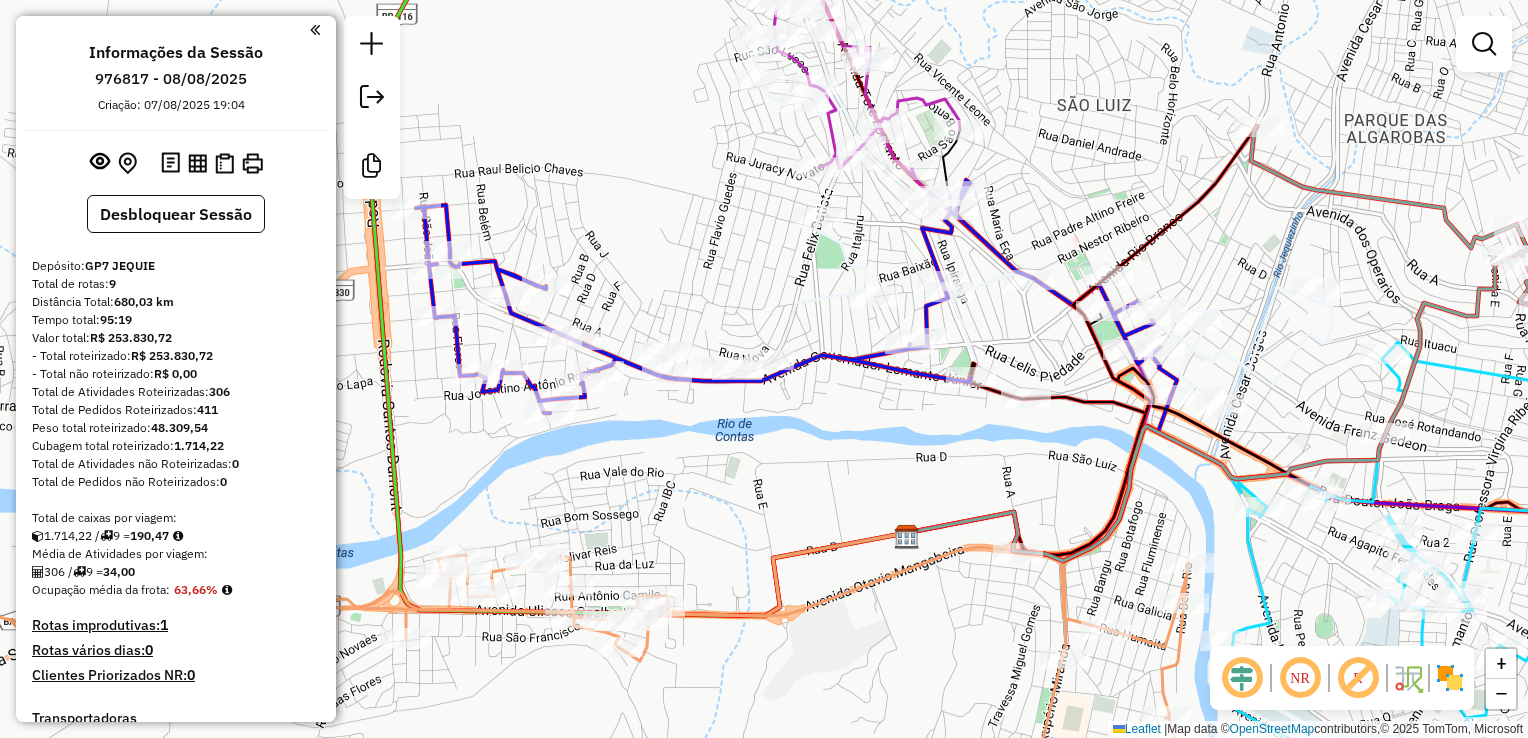 drag, startPoint x: 1052, startPoint y: 315, endPoint x: 1026, endPoint y: 336, distance: 33.42155 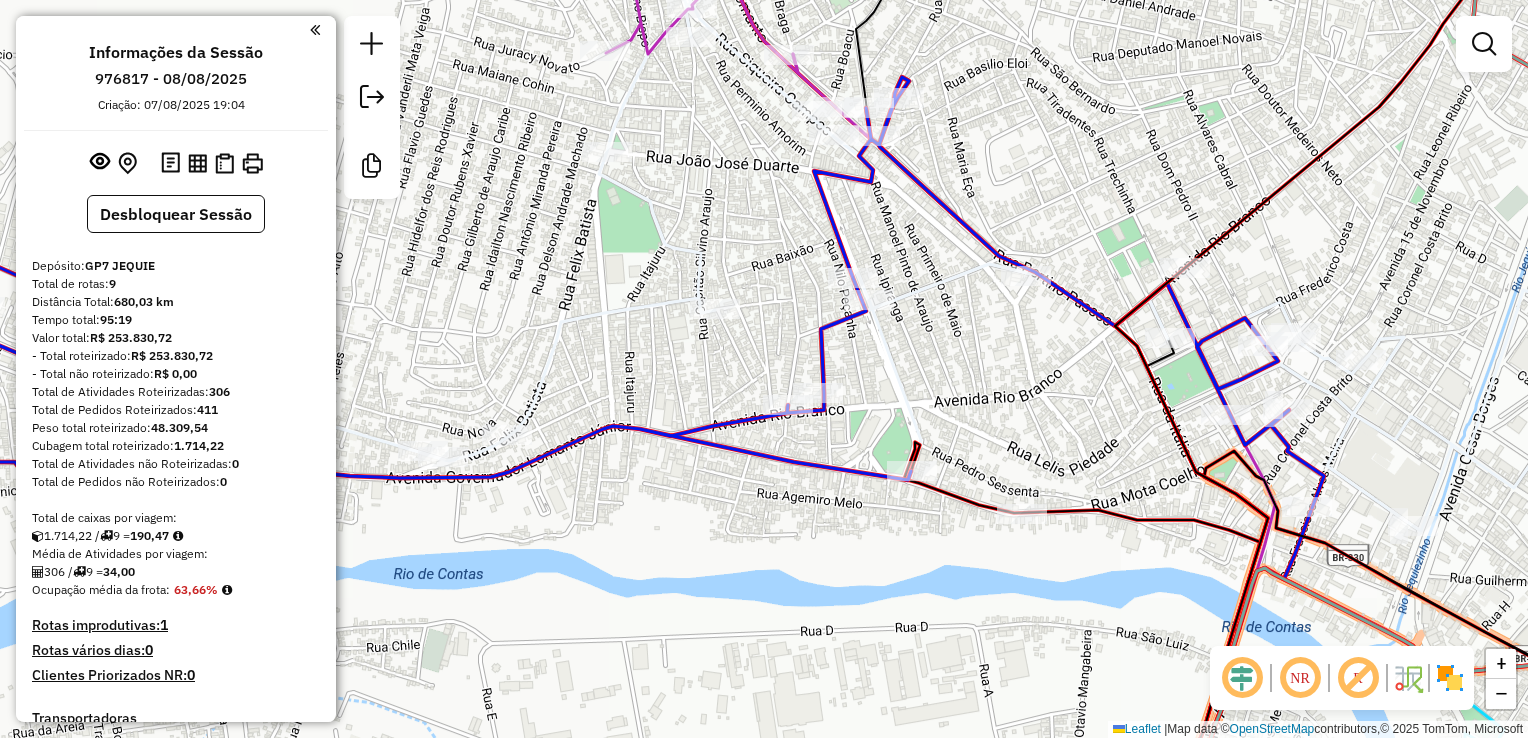 drag, startPoint x: 937, startPoint y: 326, endPoint x: 965, endPoint y: 365, distance: 48.010414 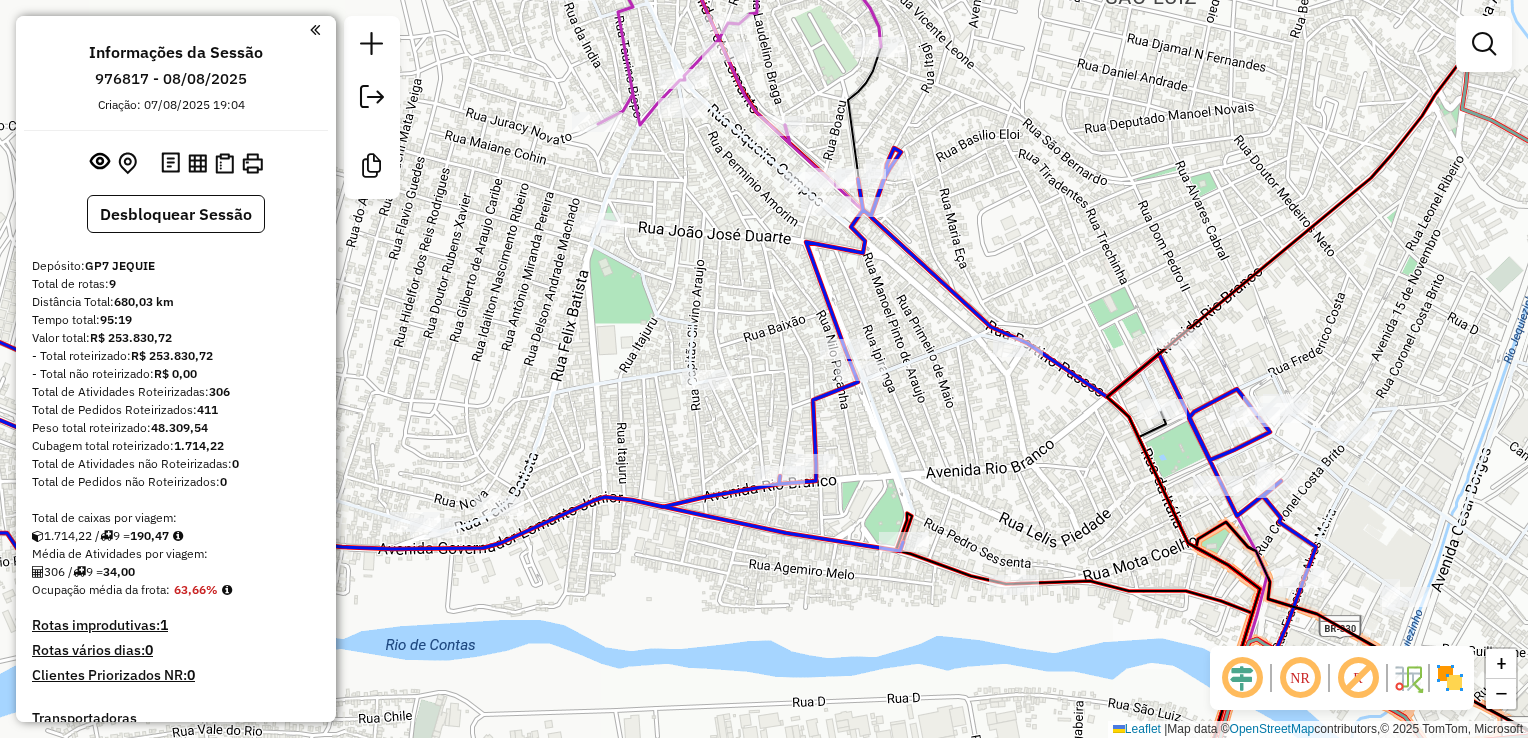 drag, startPoint x: 1015, startPoint y: 320, endPoint x: 1006, endPoint y: 418, distance: 98.4124 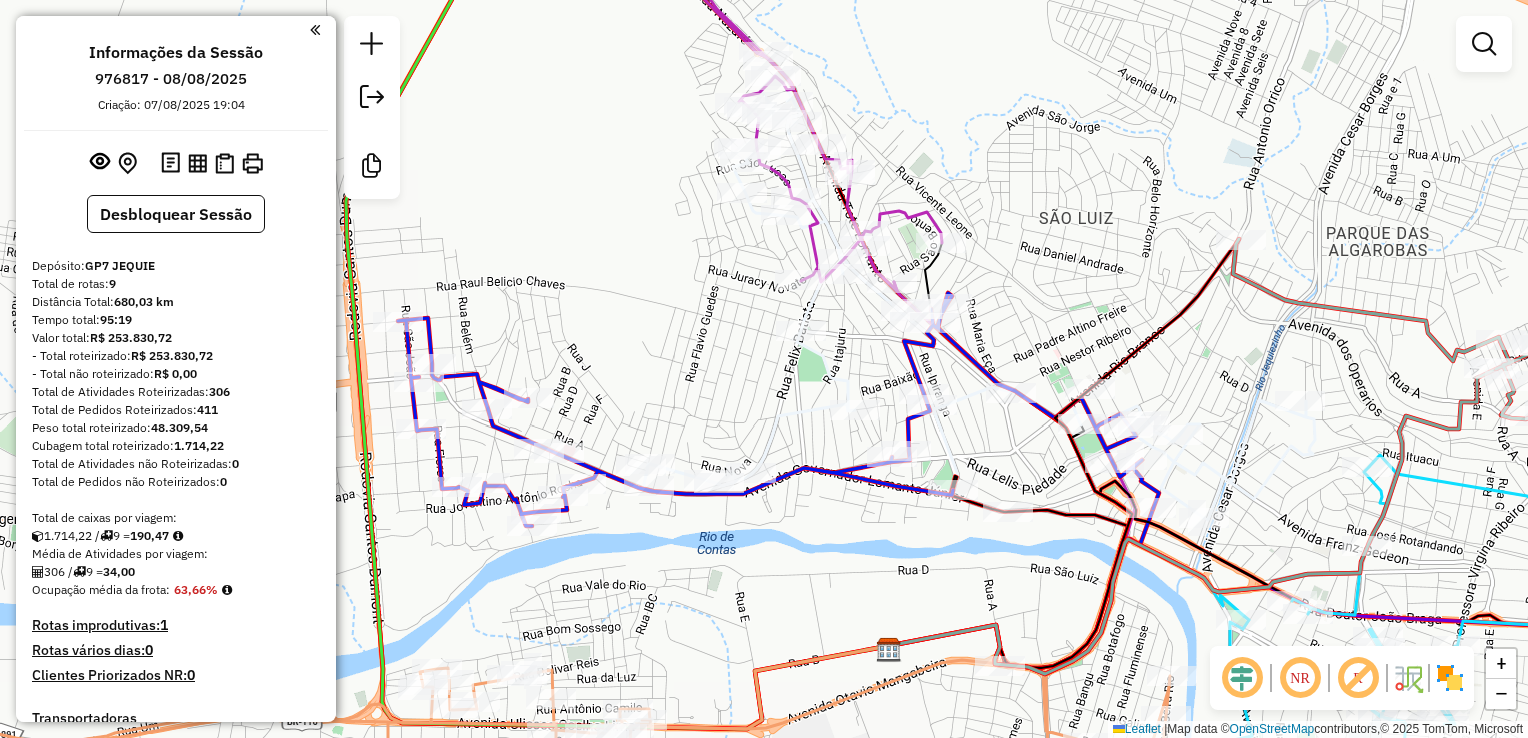 drag, startPoint x: 1113, startPoint y: 321, endPoint x: 1102, endPoint y: 251, distance: 70.85902 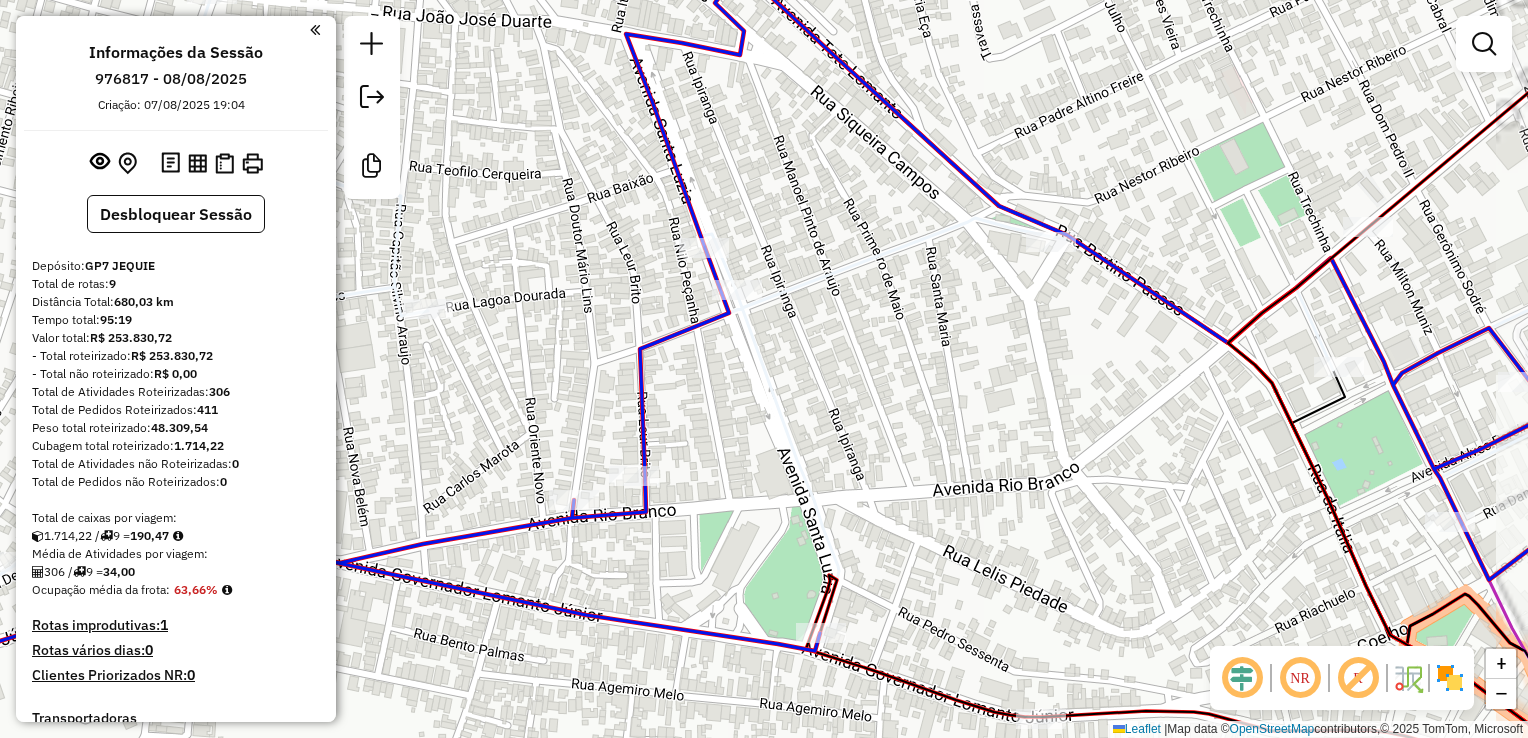 click on "Janela de atendimento Grade de atendimento Capacidade Transportadoras Veículos Cliente Pedidos  Rotas Selecione os dias de semana para filtrar as janelas de atendimento  Seg   Ter   Qua   Qui   Sex   Sáb   Dom  Informe o período da janela de atendimento: De: Até:  Filtrar exatamente a janela do cliente  Considerar janela de atendimento padrão  Selecione os dias de semana para filtrar as grades de atendimento  Seg   Ter   Qua   Qui   Sex   Sáb   Dom   Considerar clientes sem dia de atendimento cadastrado  Clientes fora do dia de atendimento selecionado Filtrar as atividades entre os valores definidos abaixo:  Peso mínimo:   Peso máximo:   Cubagem mínima:   Cubagem máxima:   De:   Até:  Filtrar as atividades entre o tempo de atendimento definido abaixo:  De:   Até:   Considerar capacidade total dos clientes não roteirizados Transportadora: Selecione um ou mais itens Tipo de veículo: Selecione um ou mais itens Veículo: Selecione um ou mais itens Motorista: Selecione um ou mais itens Nome: Rótulo:" 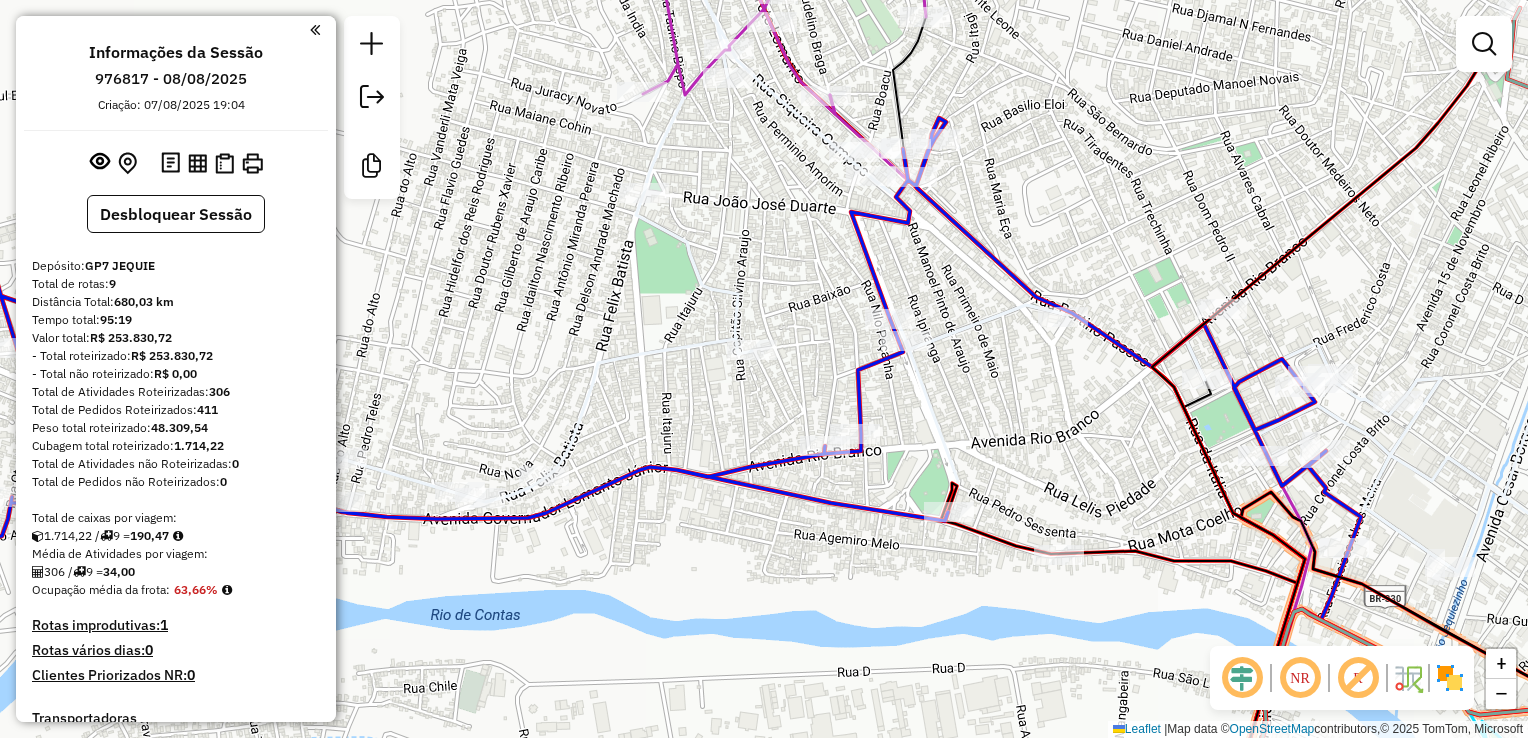 drag, startPoint x: 994, startPoint y: 381, endPoint x: 1001, endPoint y: 428, distance: 47.518417 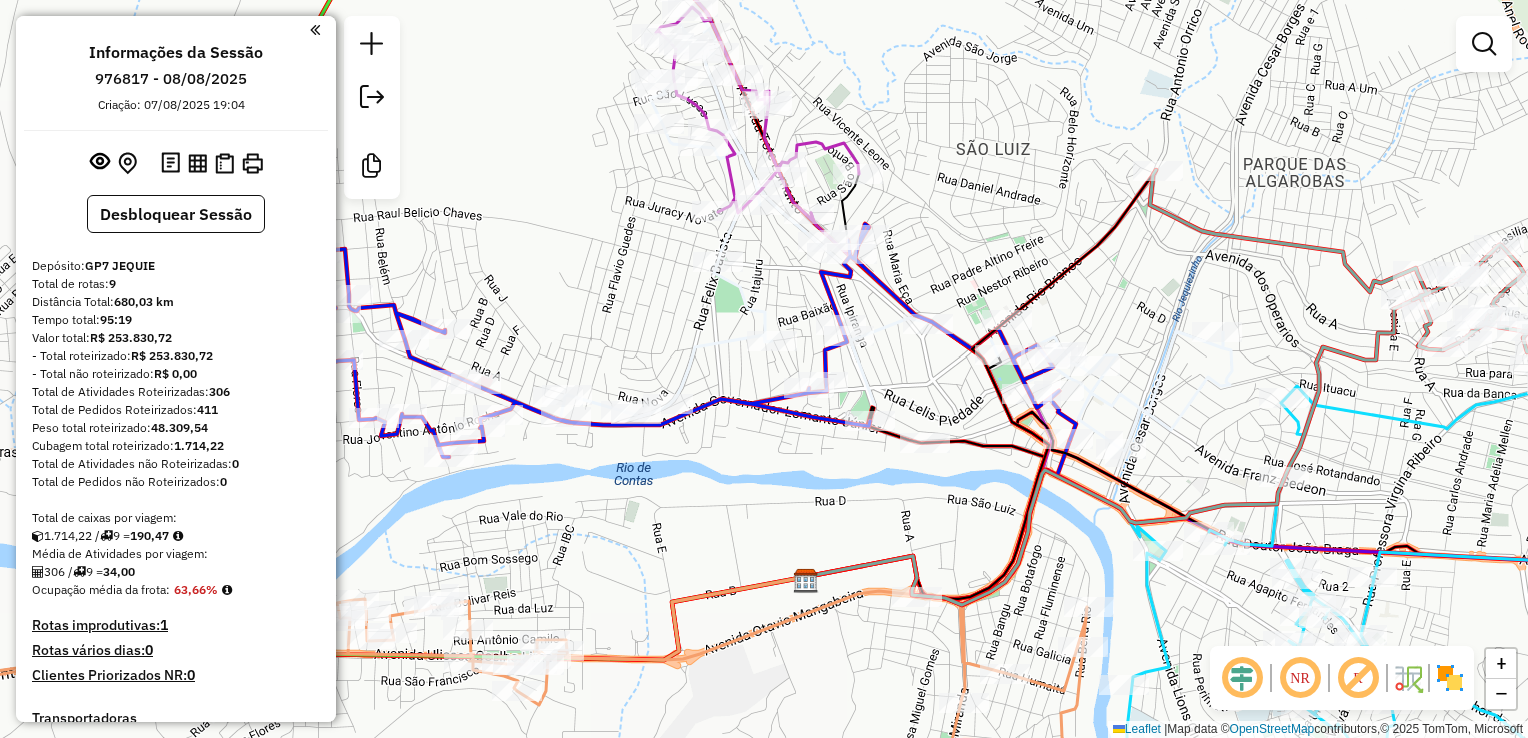 click on "Janela de atendimento Grade de atendimento Capacidade Transportadoras Veículos Cliente Pedidos  Rotas Selecione os dias de semana para filtrar as janelas de atendimento  Seg   Ter   Qua   Qui   Sex   Sáb   Dom  Informe o período da janela de atendimento: De: Até:  Filtrar exatamente a janela do cliente  Considerar janela de atendimento padrão  Selecione os dias de semana para filtrar as grades de atendimento  Seg   Ter   Qua   Qui   Sex   Sáb   Dom   Considerar clientes sem dia de atendimento cadastrado  Clientes fora do dia de atendimento selecionado Filtrar as atividades entre os valores definidos abaixo:  Peso mínimo:   Peso máximo:   Cubagem mínima:   Cubagem máxima:   De:   Até:  Filtrar as atividades entre o tempo de atendimento definido abaixo:  De:   Até:   Considerar capacidade total dos clientes não roteirizados Transportadora: Selecione um ou mais itens Tipo de veículo: Selecione um ou mais itens Veículo: Selecione um ou mais itens Motorista: Selecione um ou mais itens Nome: Rótulo:" 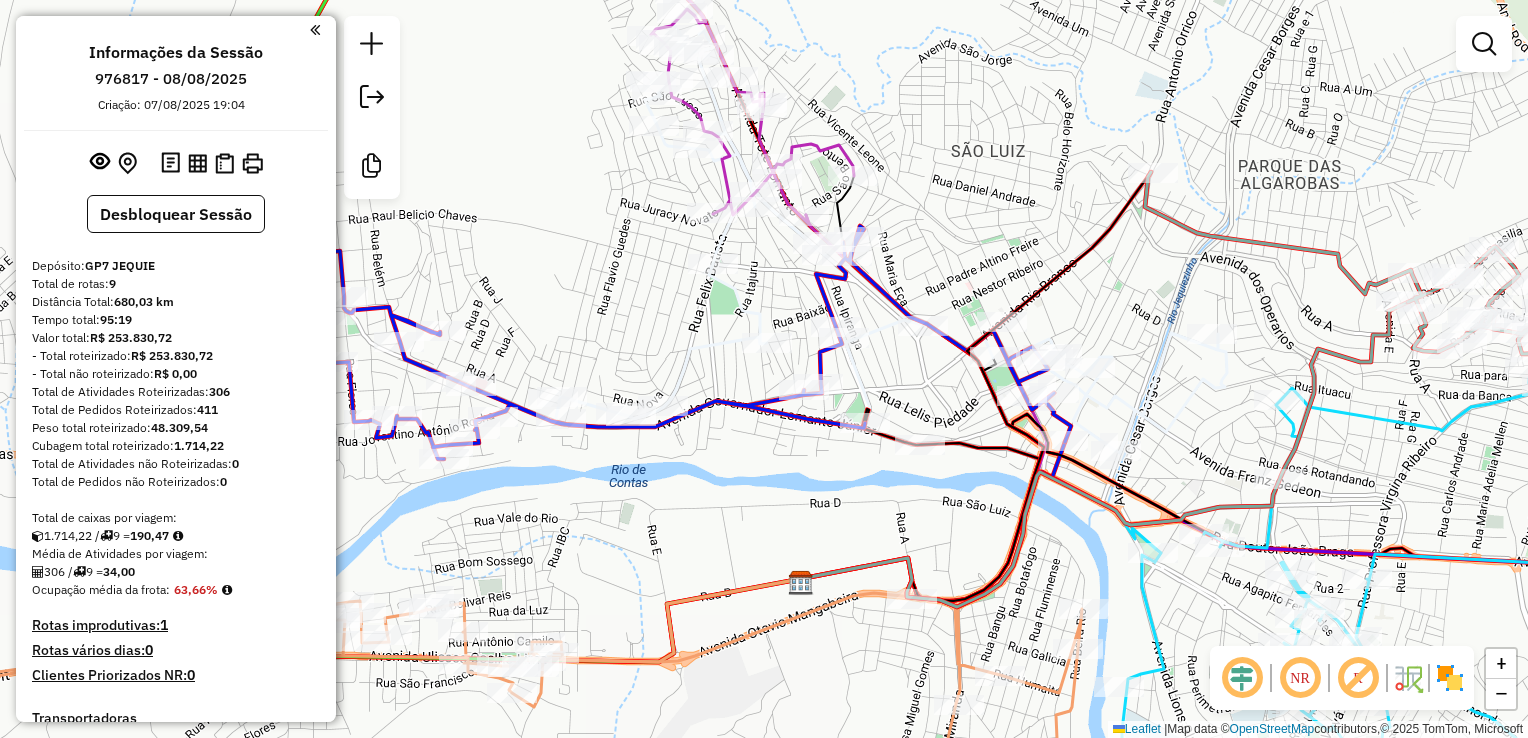 drag, startPoint x: 899, startPoint y: 425, endPoint x: 903, endPoint y: 436, distance: 11.7046995 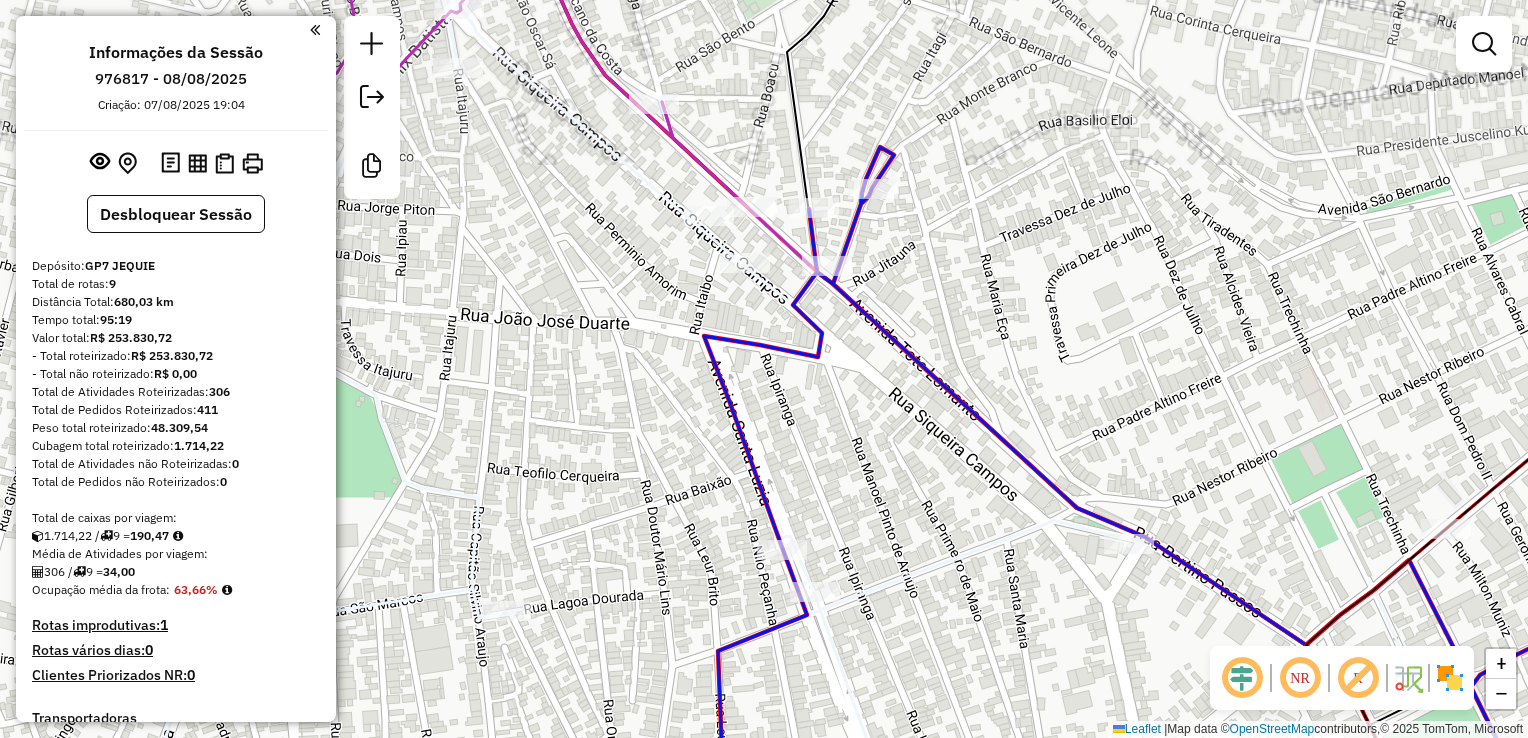 drag, startPoint x: 862, startPoint y: 270, endPoint x: 862, endPoint y: 373, distance: 103 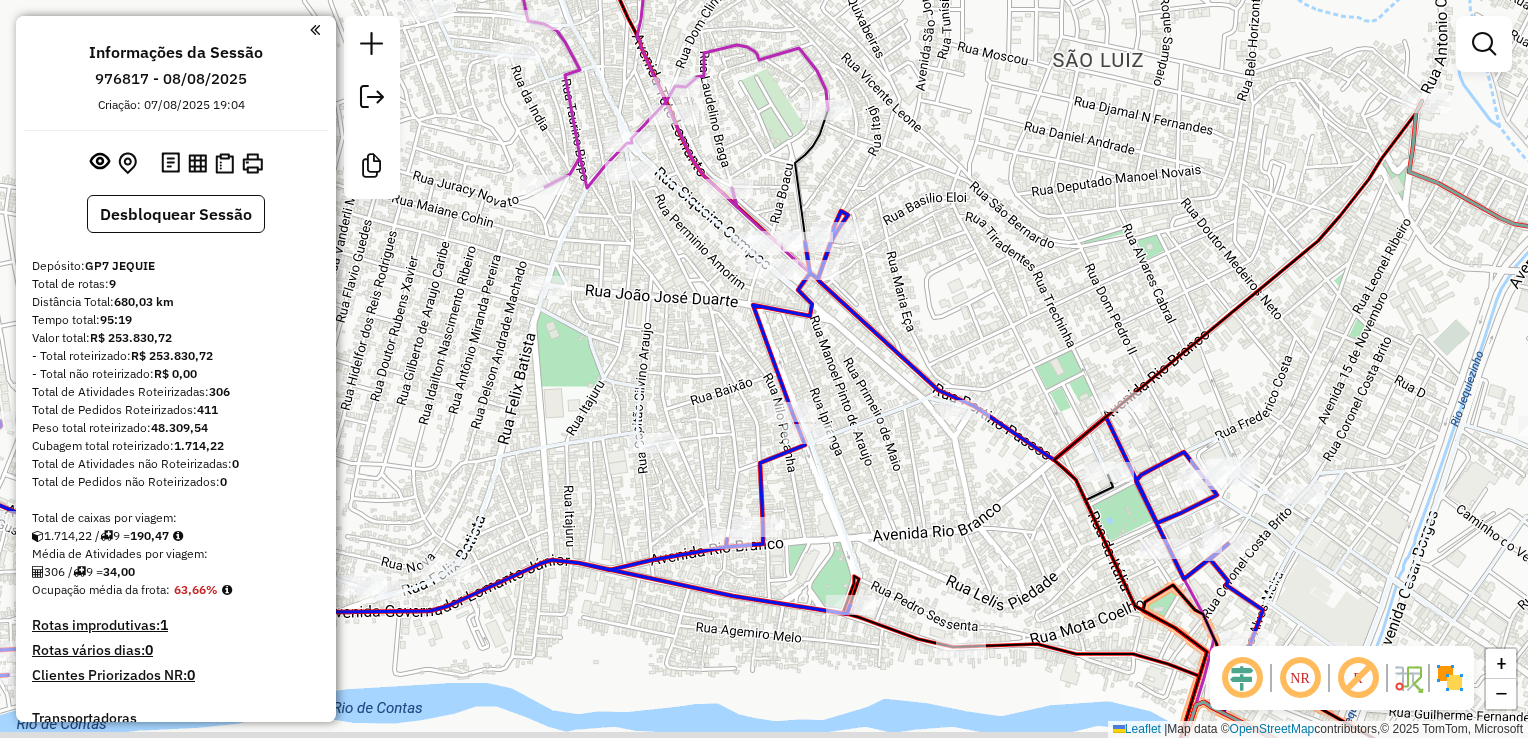 drag, startPoint x: 1083, startPoint y: 441, endPoint x: 1006, endPoint y: 348, distance: 120.73939 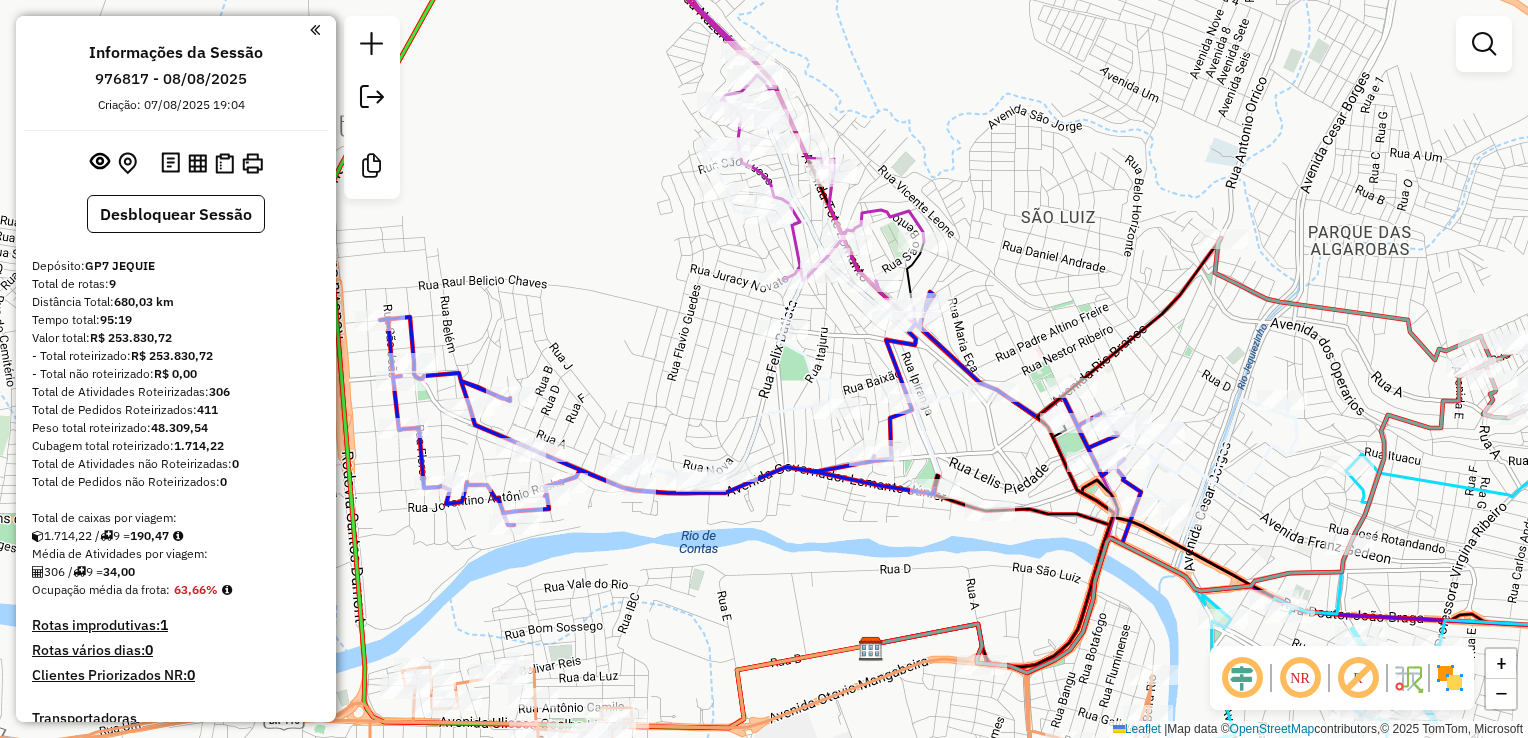 drag, startPoint x: 1028, startPoint y: 453, endPoint x: 949, endPoint y: 426, distance: 83.48653 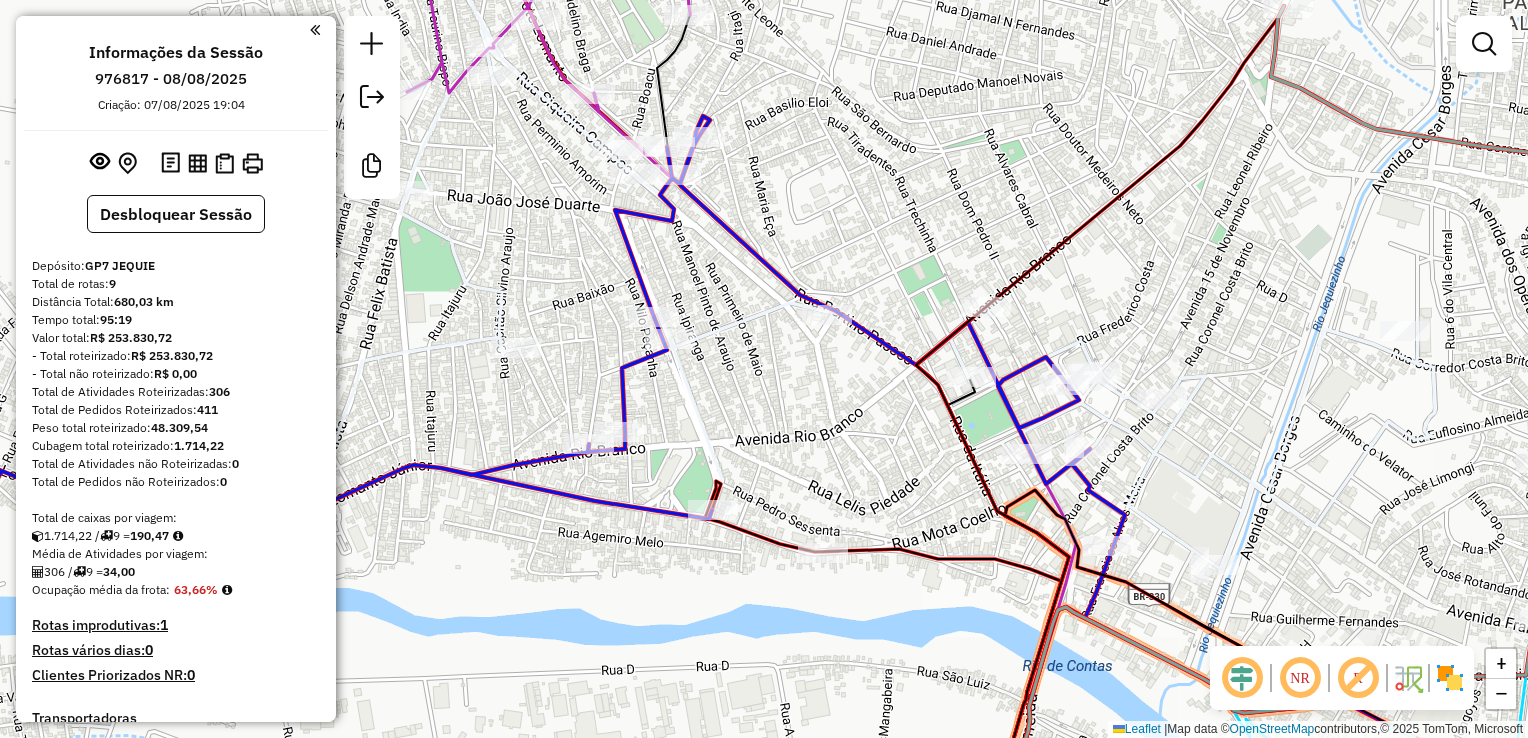 drag, startPoint x: 1124, startPoint y: 477, endPoint x: 1128, endPoint y: 531, distance: 54.147945 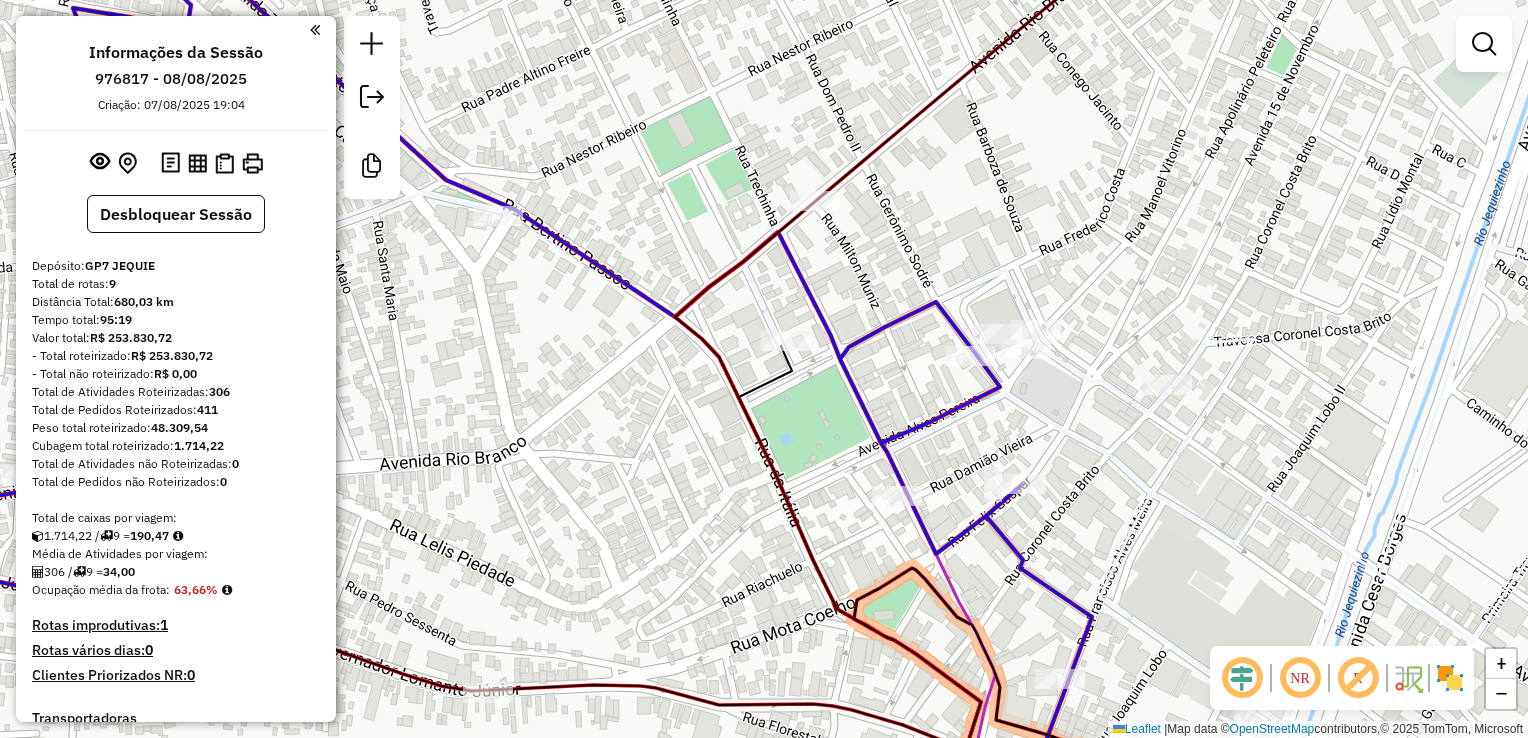 drag, startPoint x: 1107, startPoint y: 440, endPoint x: 1119, endPoint y: 468, distance: 30.463093 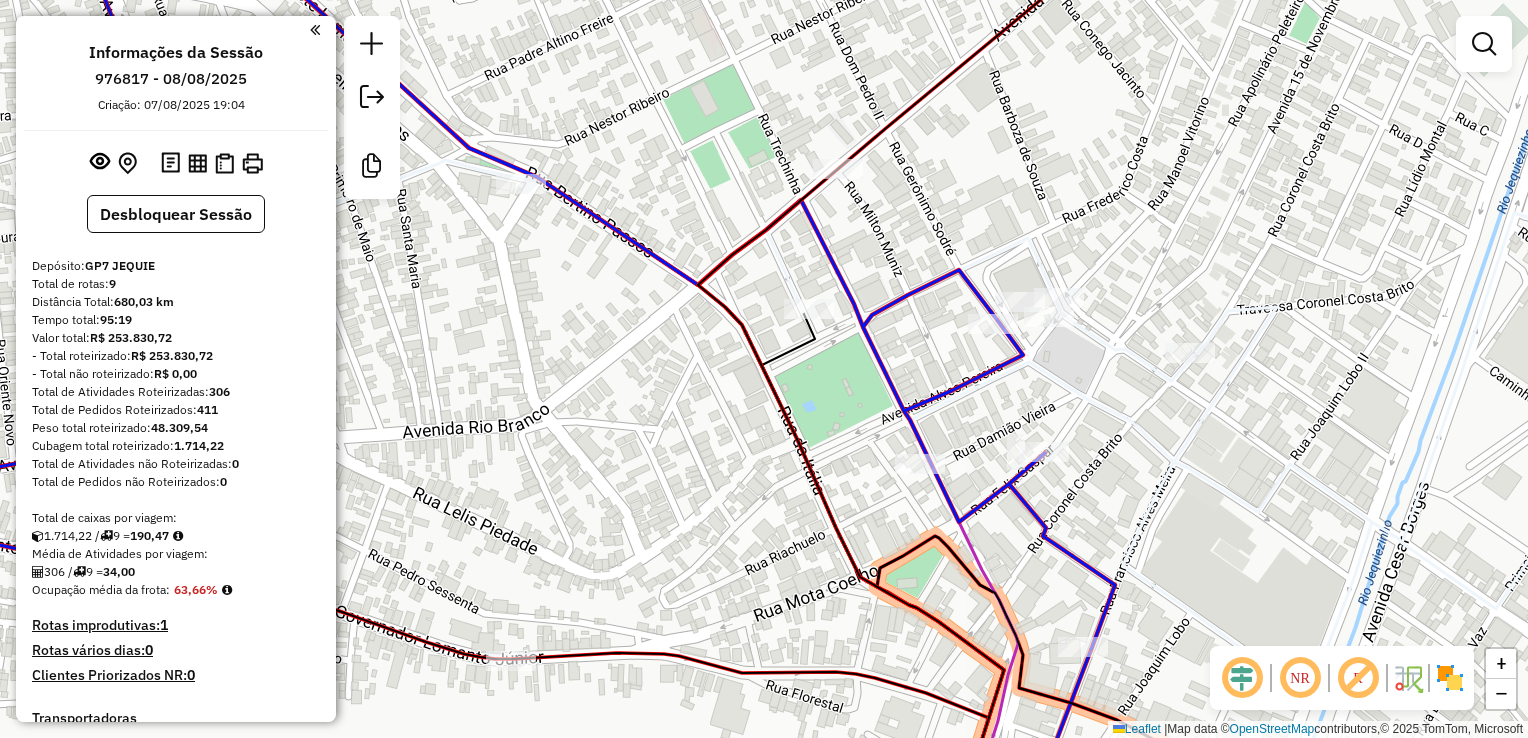 drag, startPoint x: 1104, startPoint y: 504, endPoint x: 1118, endPoint y: 415, distance: 90.0944 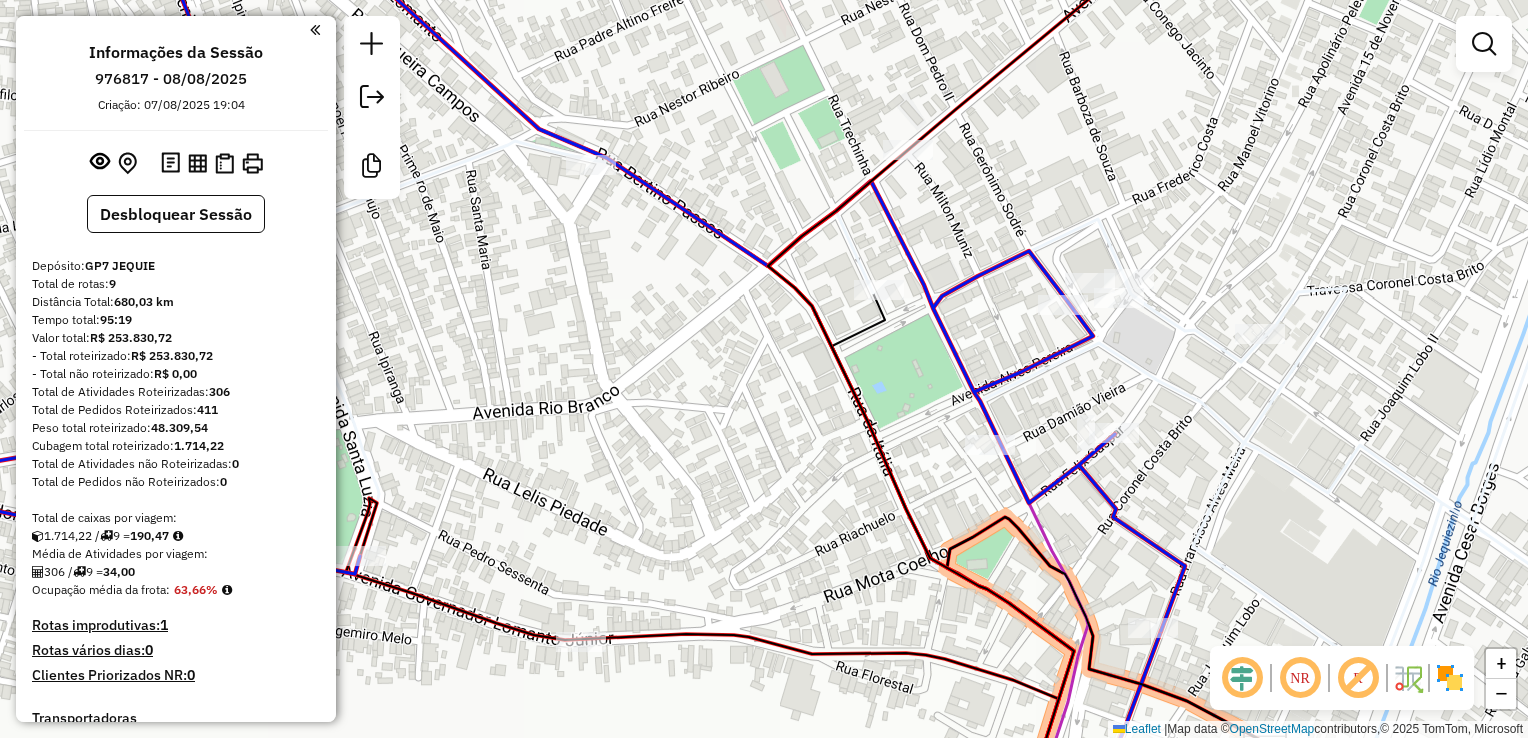 drag, startPoint x: 744, startPoint y: 451, endPoint x: 794, endPoint y: 386, distance: 82.006096 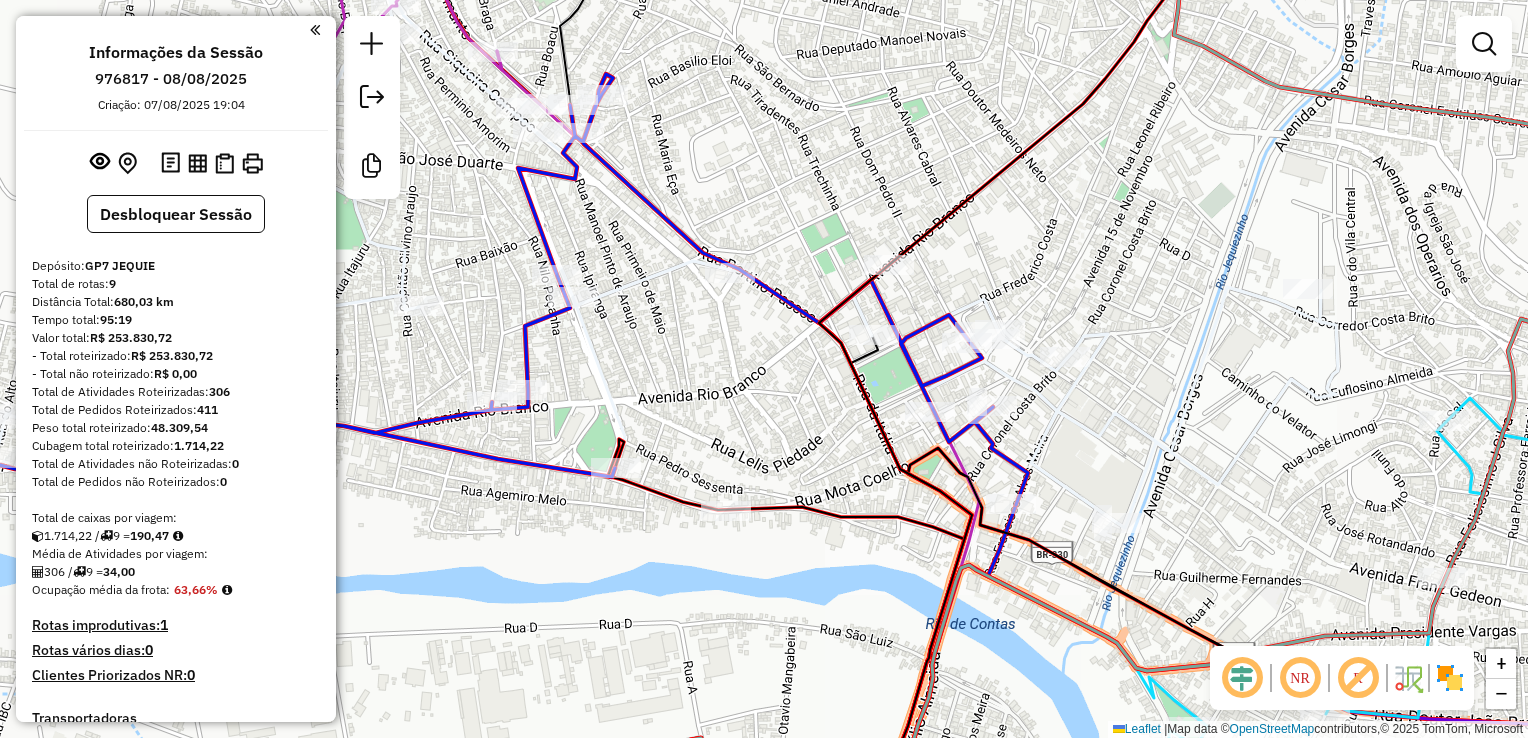 drag, startPoint x: 700, startPoint y: 326, endPoint x: 847, endPoint y: 402, distance: 165.48413 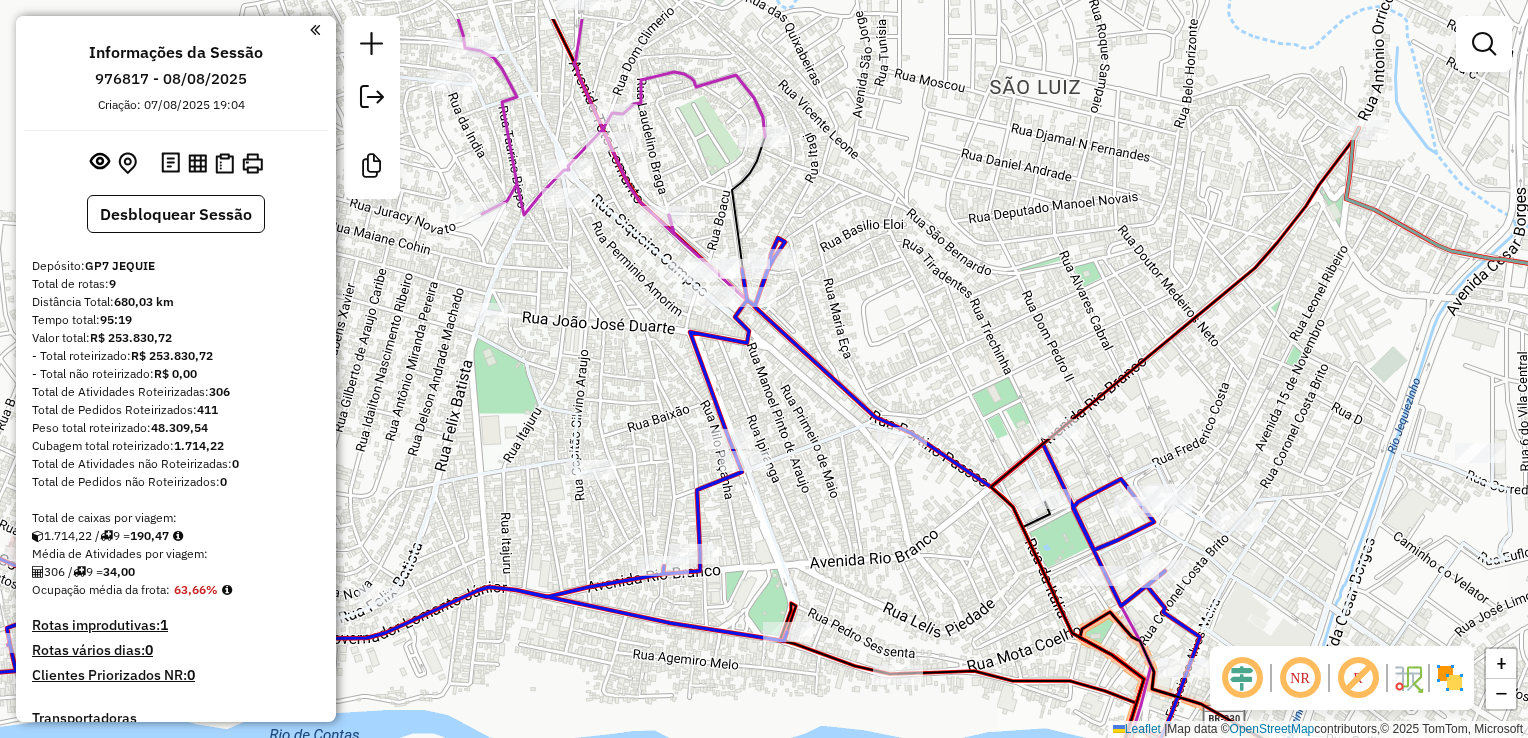 drag, startPoint x: 741, startPoint y: 337, endPoint x: 801, endPoint y: 434, distance: 114.05701 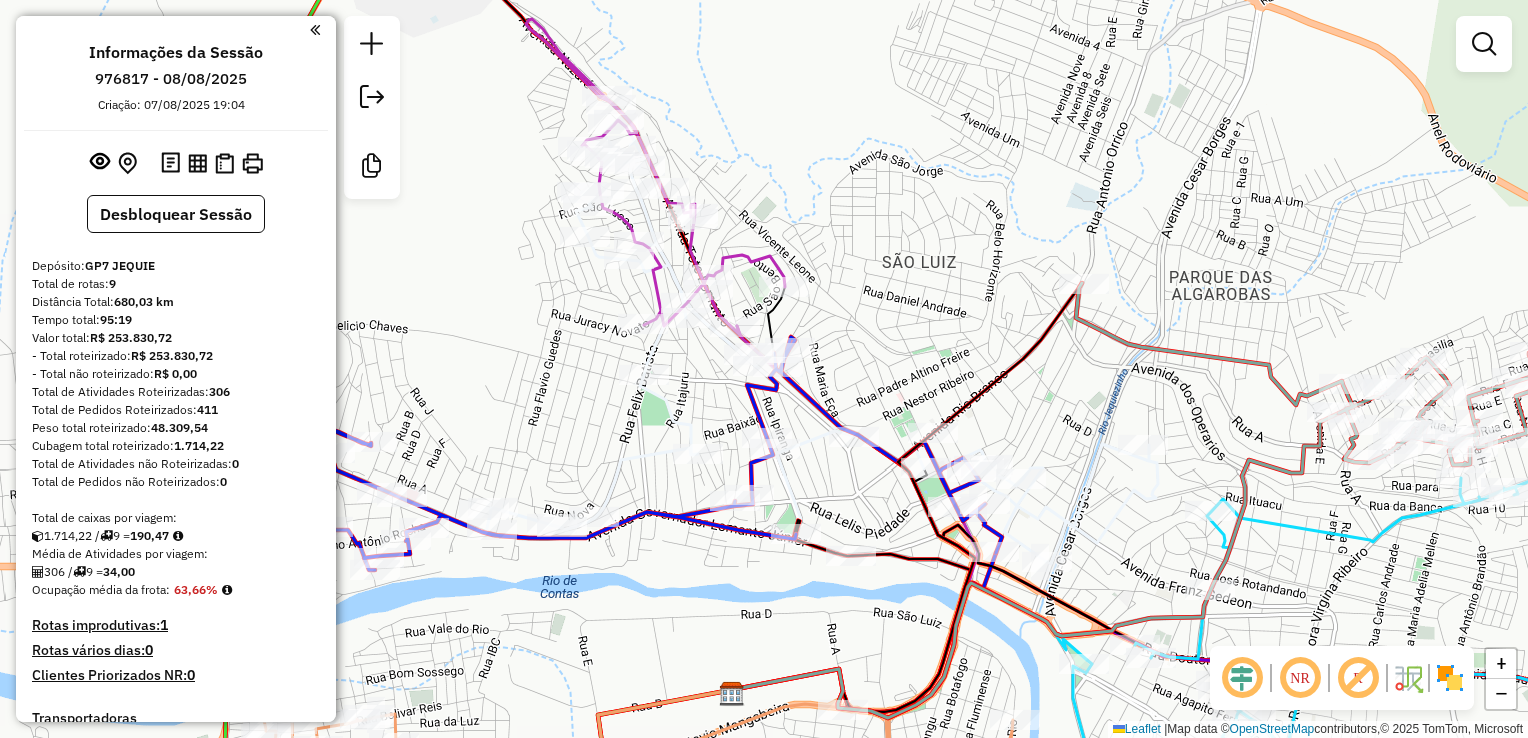 drag, startPoint x: 676, startPoint y: 550, endPoint x: 706, endPoint y: 498, distance: 60.033325 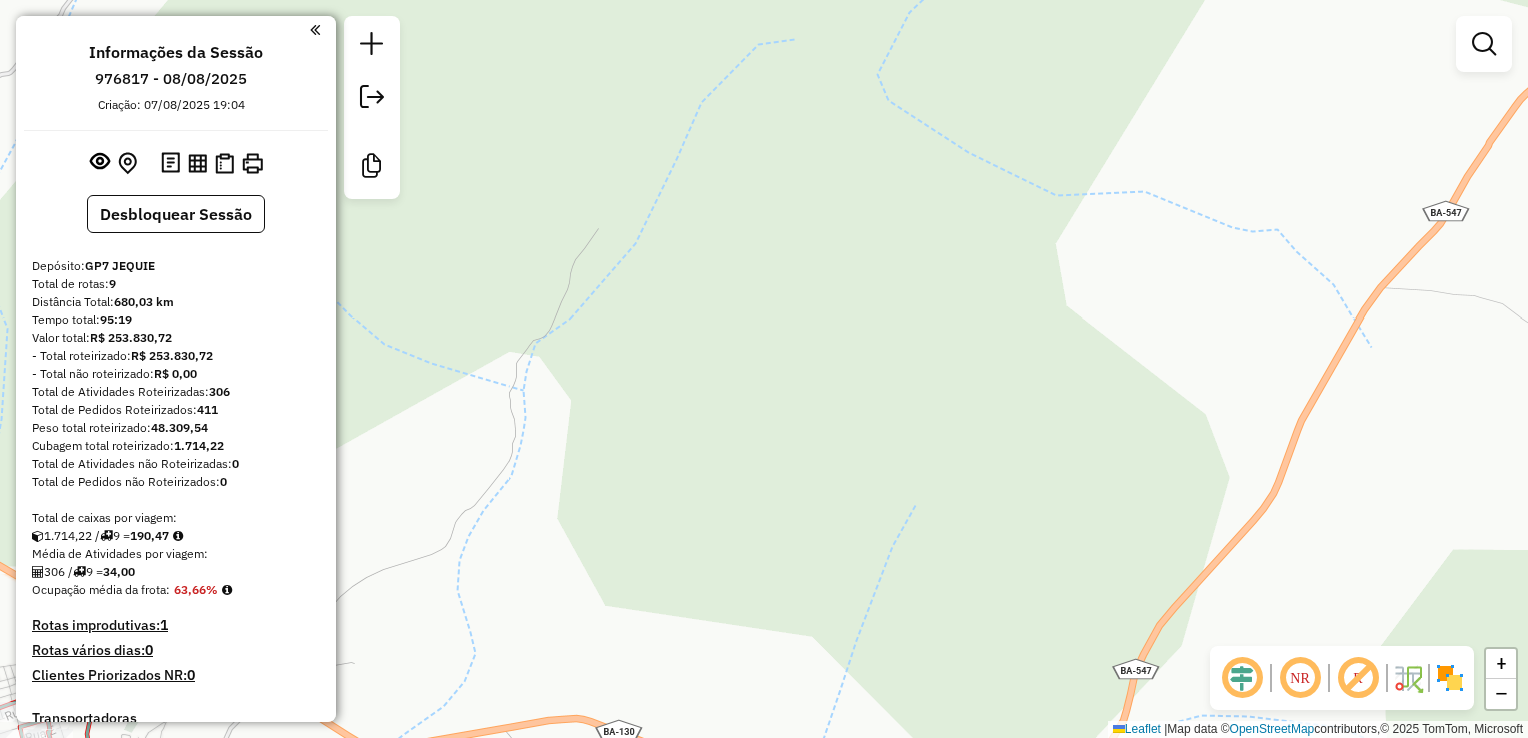 drag, startPoint x: 679, startPoint y: 486, endPoint x: 1035, endPoint y: 352, distance: 380.384 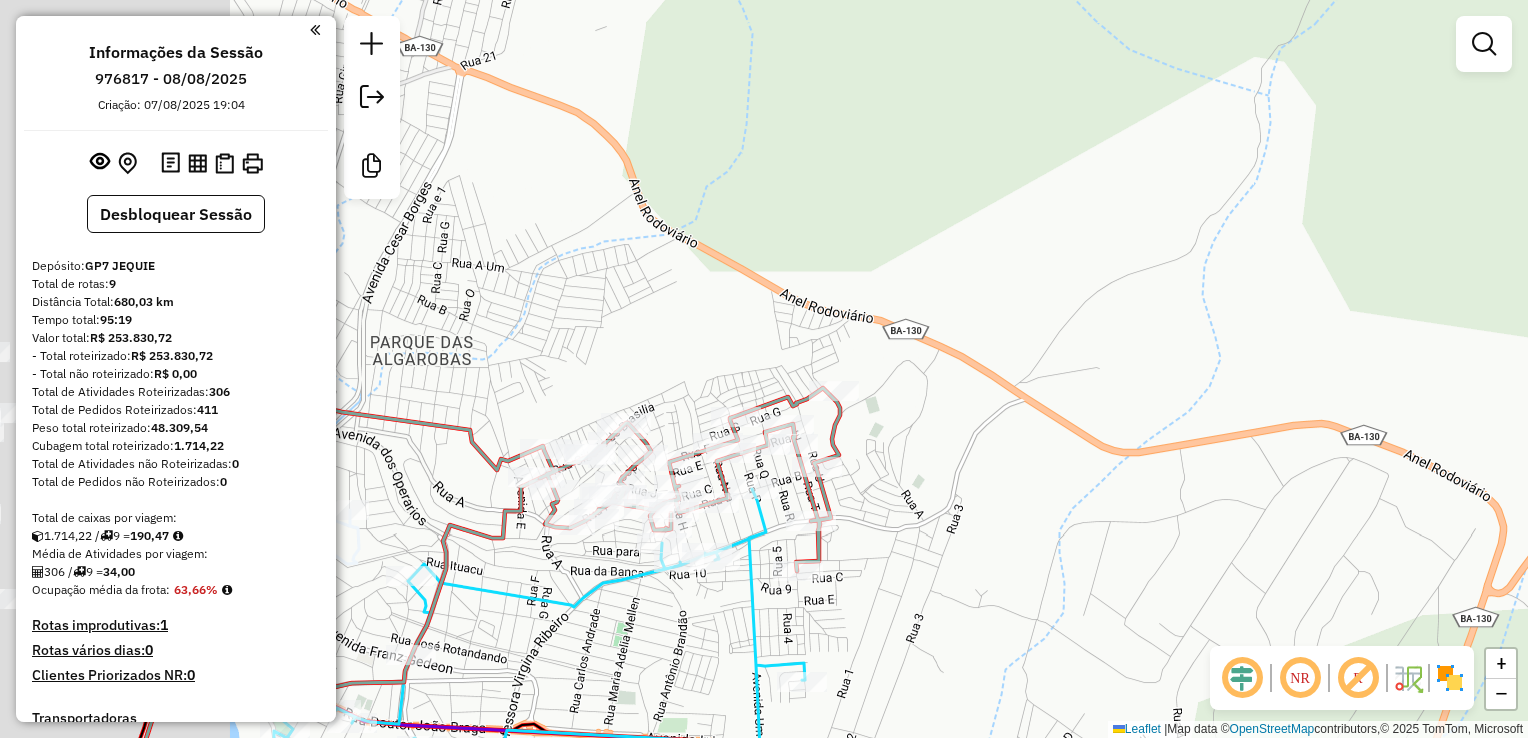 drag, startPoint x: 726, startPoint y: 458, endPoint x: 1108, endPoint y: 337, distance: 400.70563 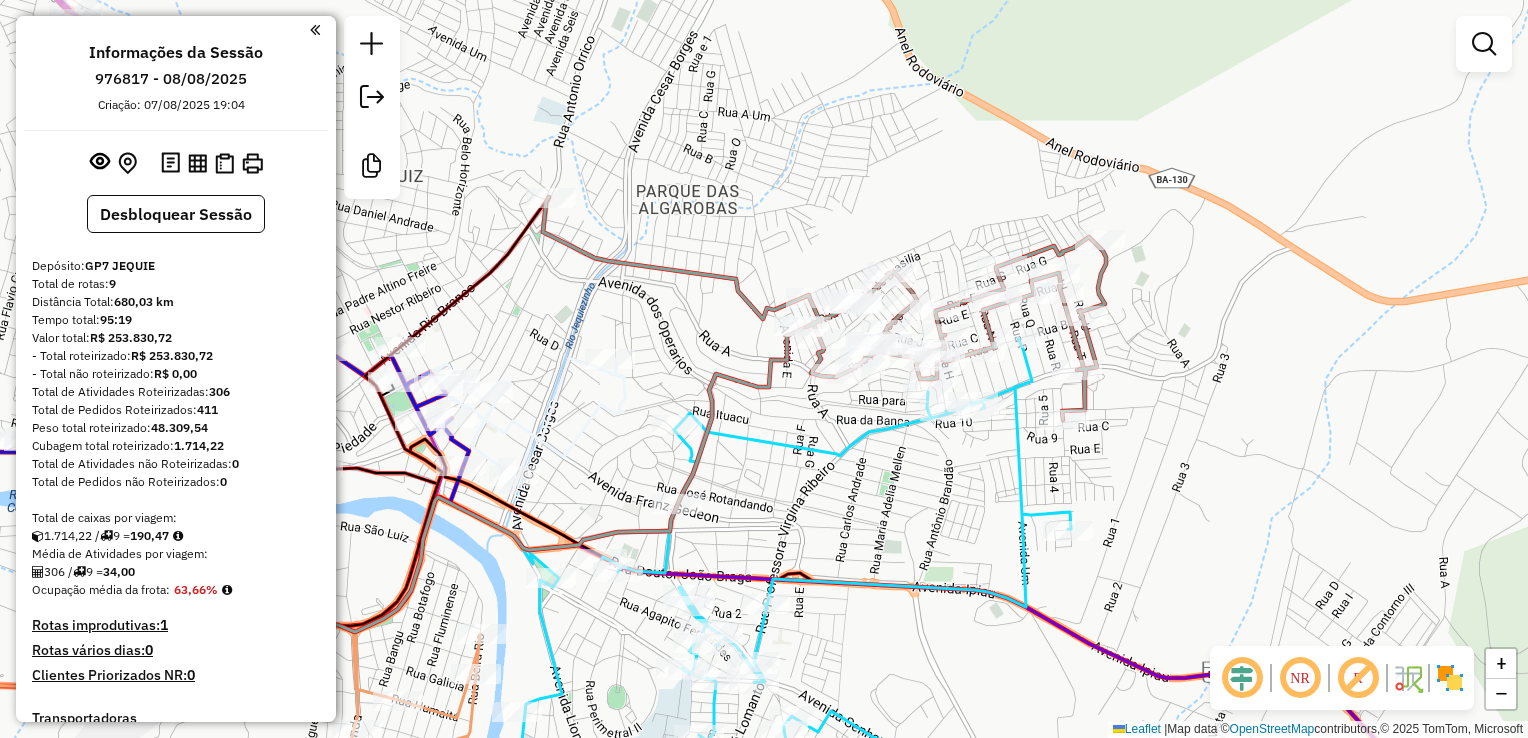 drag, startPoint x: 708, startPoint y: 417, endPoint x: 796, endPoint y: 270, distance: 171.32718 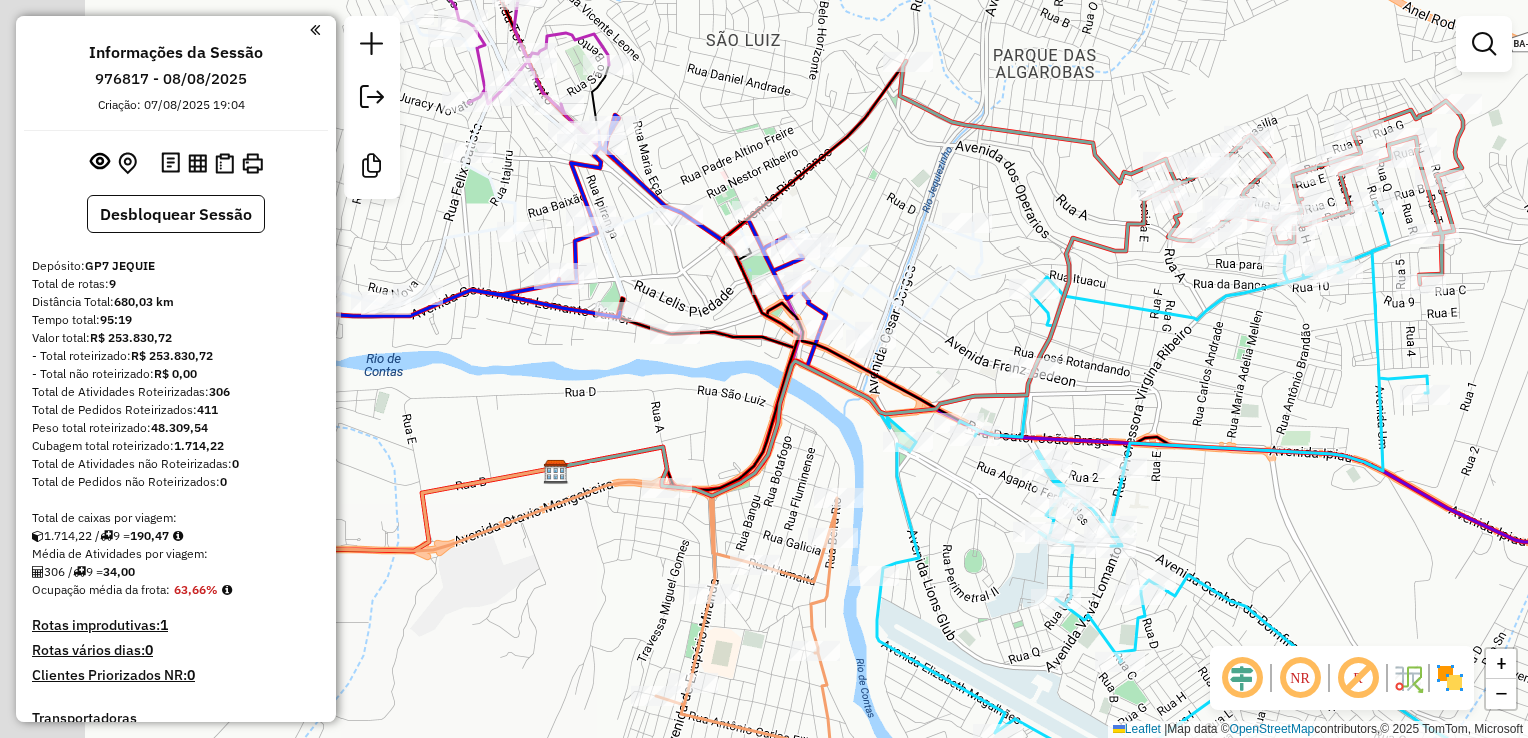 drag, startPoint x: 680, startPoint y: 289, endPoint x: 978, endPoint y: 312, distance: 298.88626 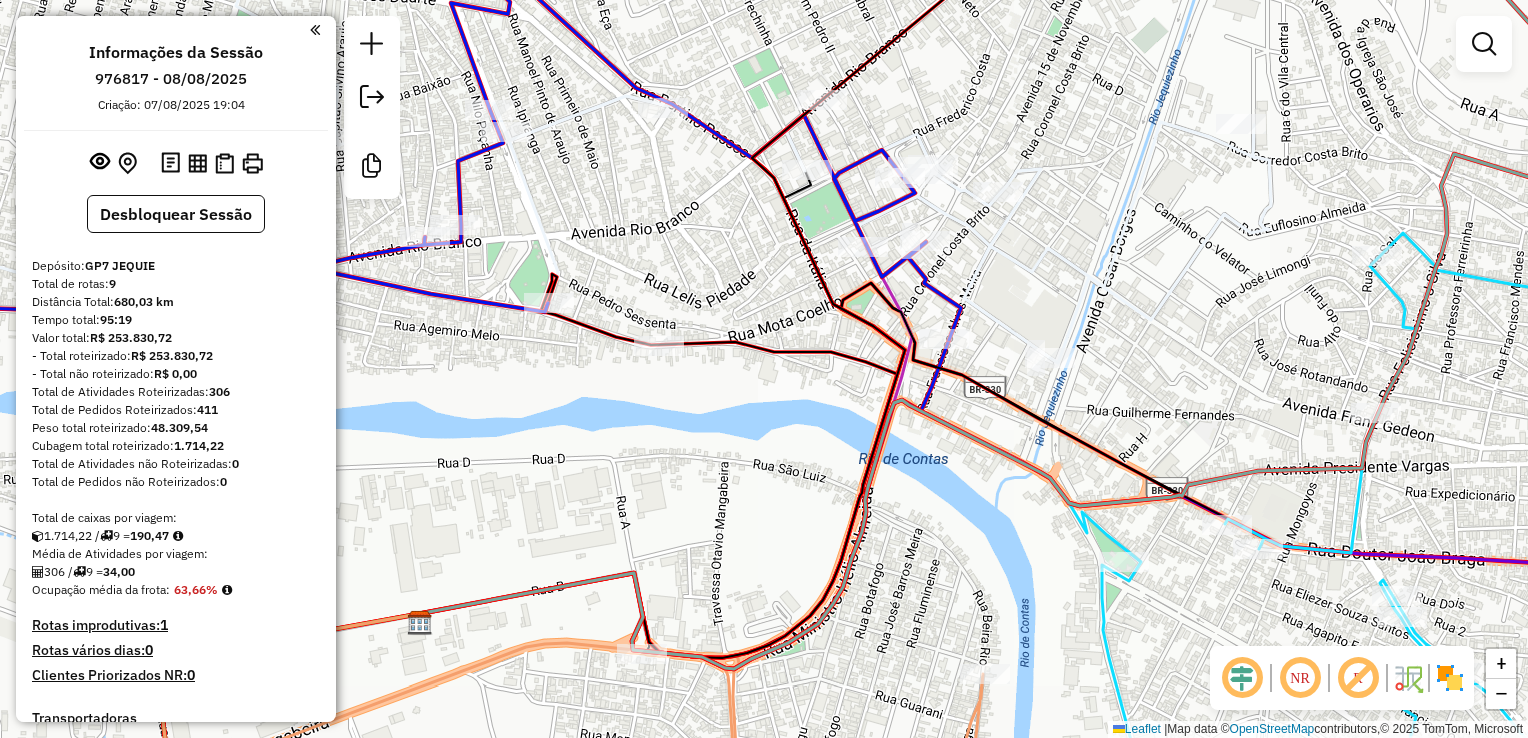 drag, startPoint x: 783, startPoint y: 334, endPoint x: 872, endPoint y: 320, distance: 90.0944 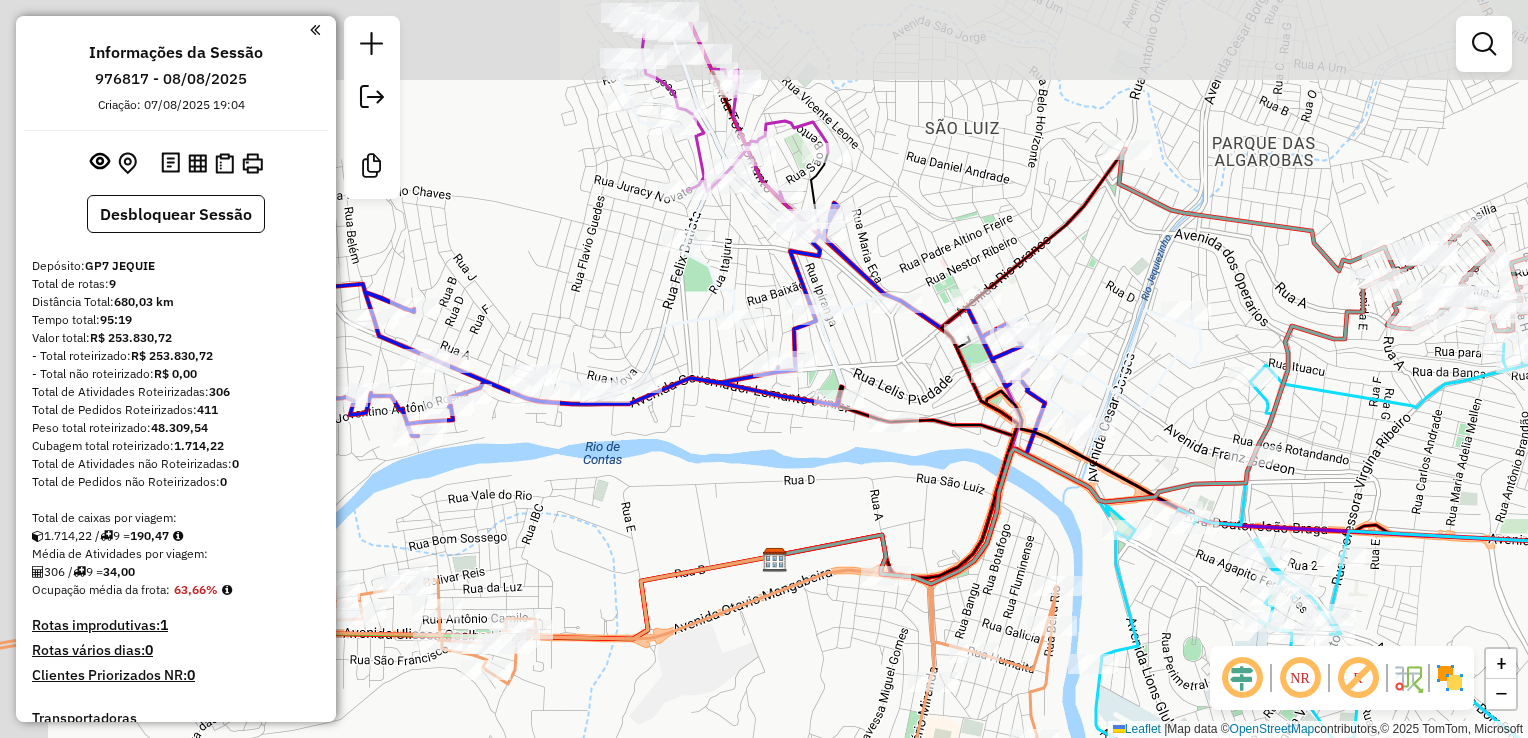 drag, startPoint x: 729, startPoint y: 453, endPoint x: 755, endPoint y: 485, distance: 41.231056 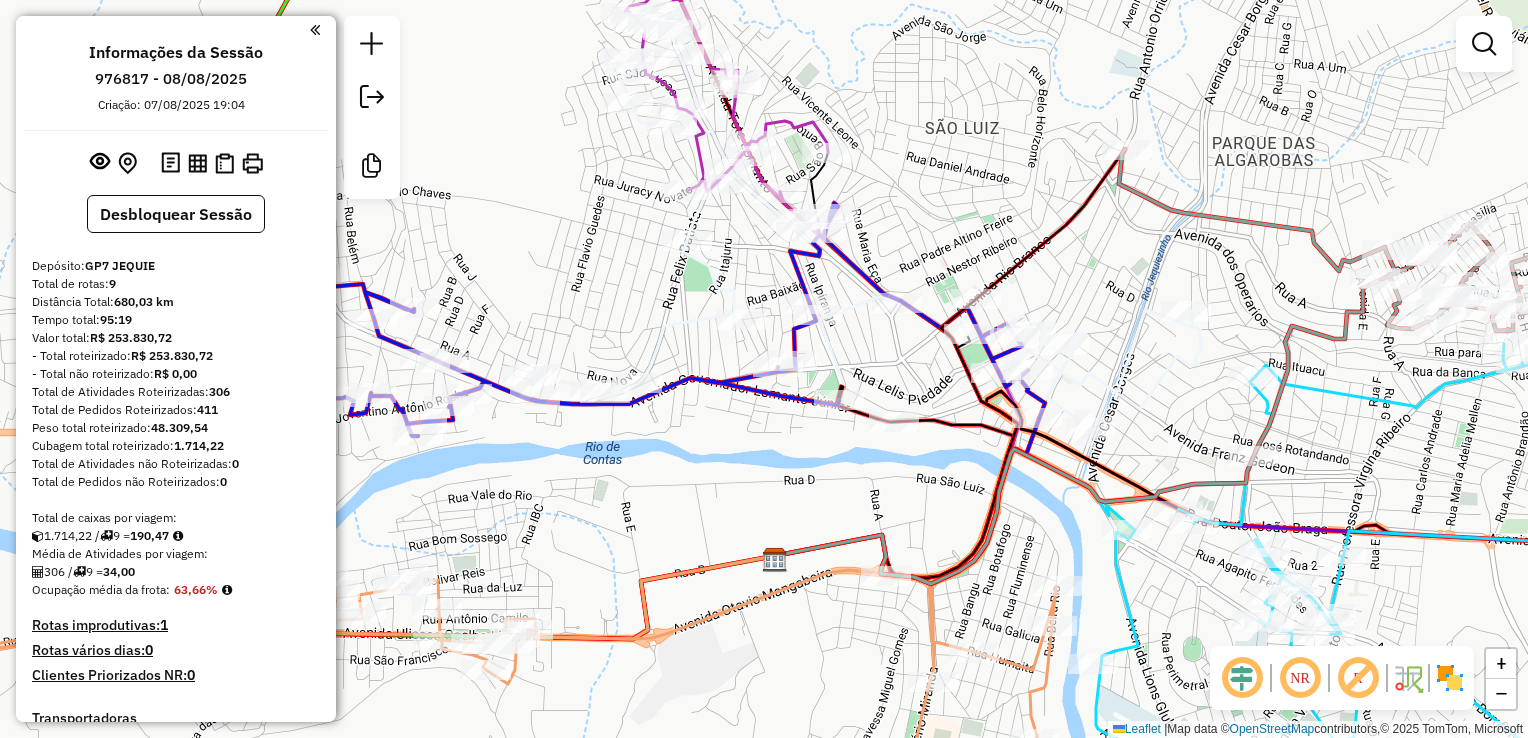 drag, startPoint x: 676, startPoint y: 490, endPoint x: 760, endPoint y: 498, distance: 84.38009 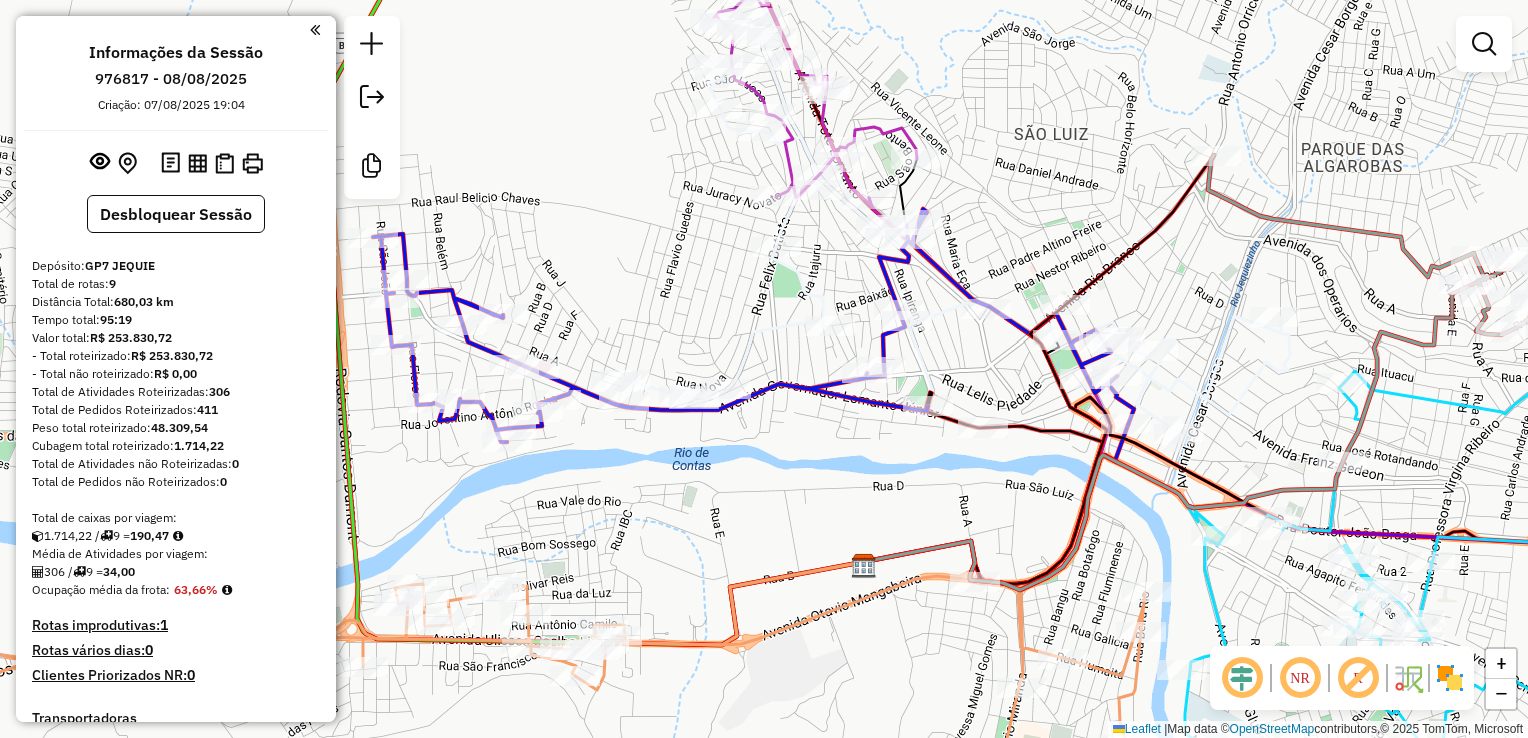 drag, startPoint x: 830, startPoint y: 482, endPoint x: 828, endPoint y: 499, distance: 17.117243 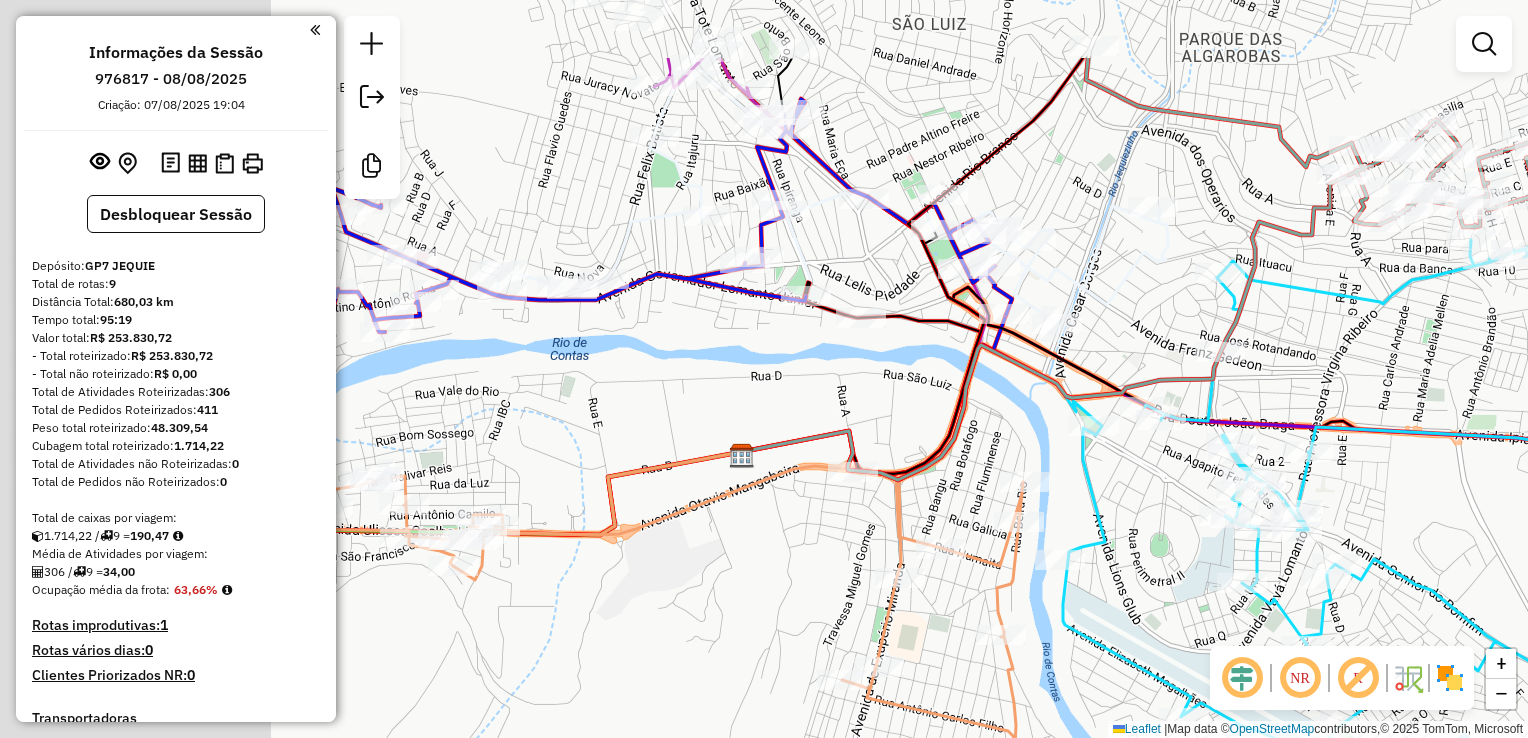 drag, startPoint x: 758, startPoint y: 290, endPoint x: 1136, endPoint y: 433, distance: 404.14478 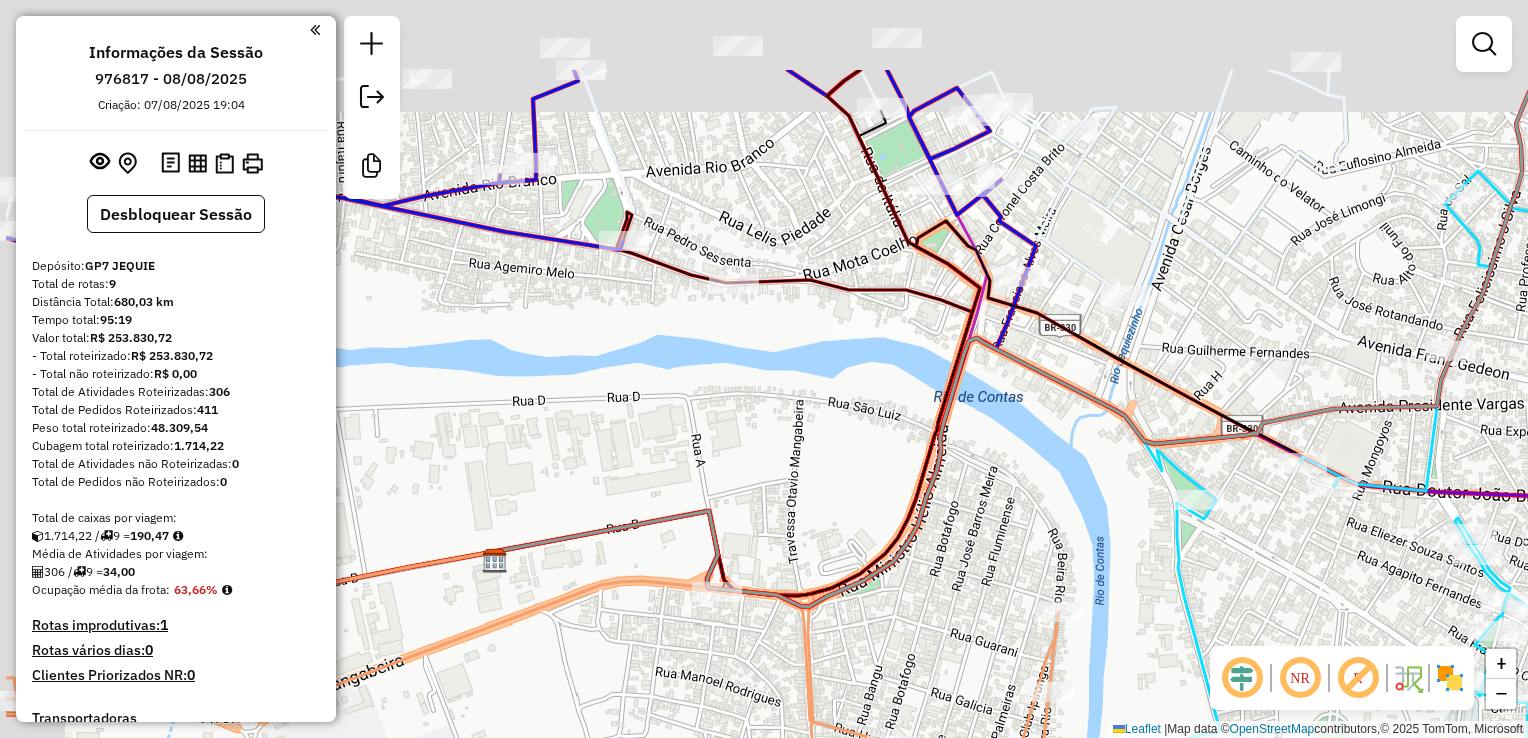 drag, startPoint x: 546, startPoint y: 129, endPoint x: 851, endPoint y: 244, distance: 325.9601 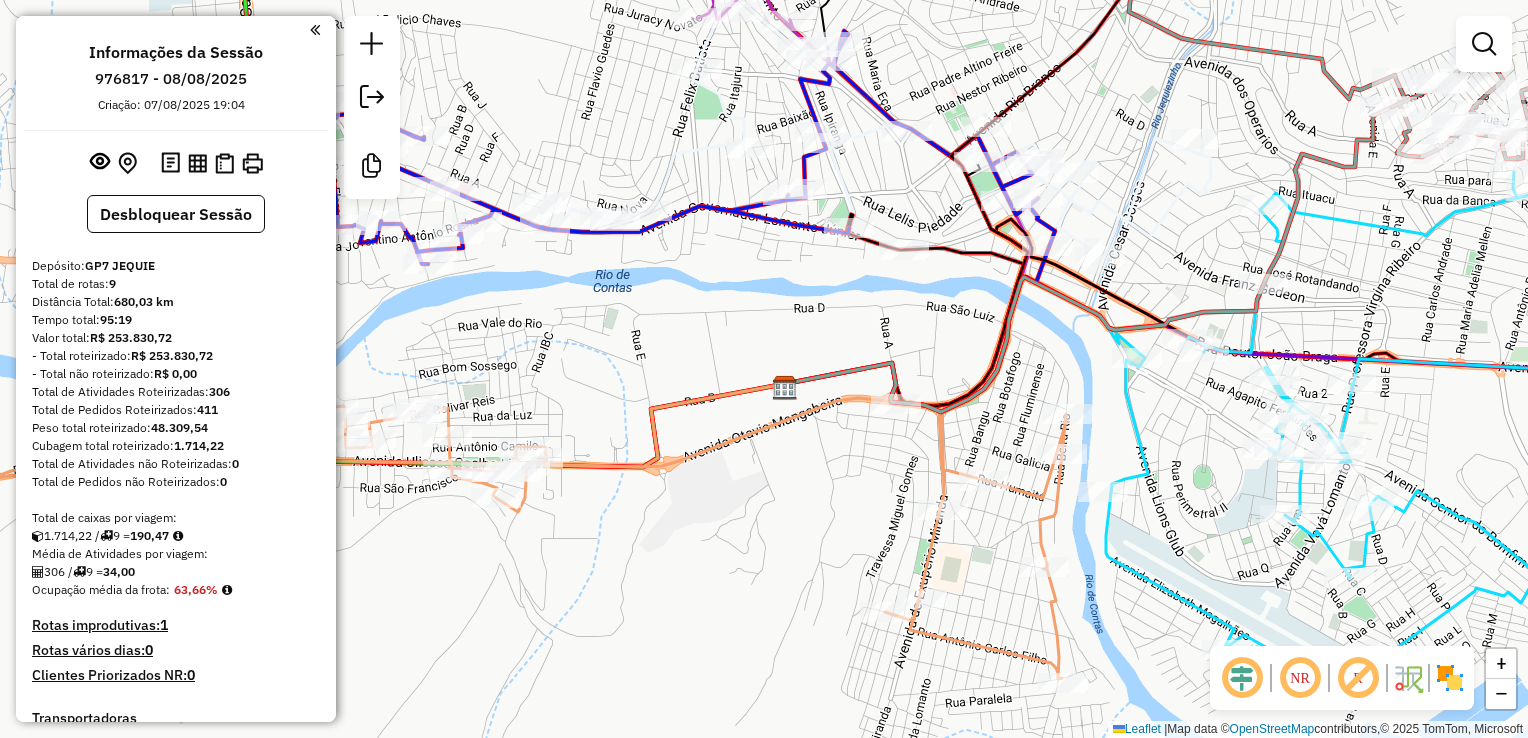 drag, startPoint x: 878, startPoint y: 250, endPoint x: 882, endPoint y: 286, distance: 36.221542 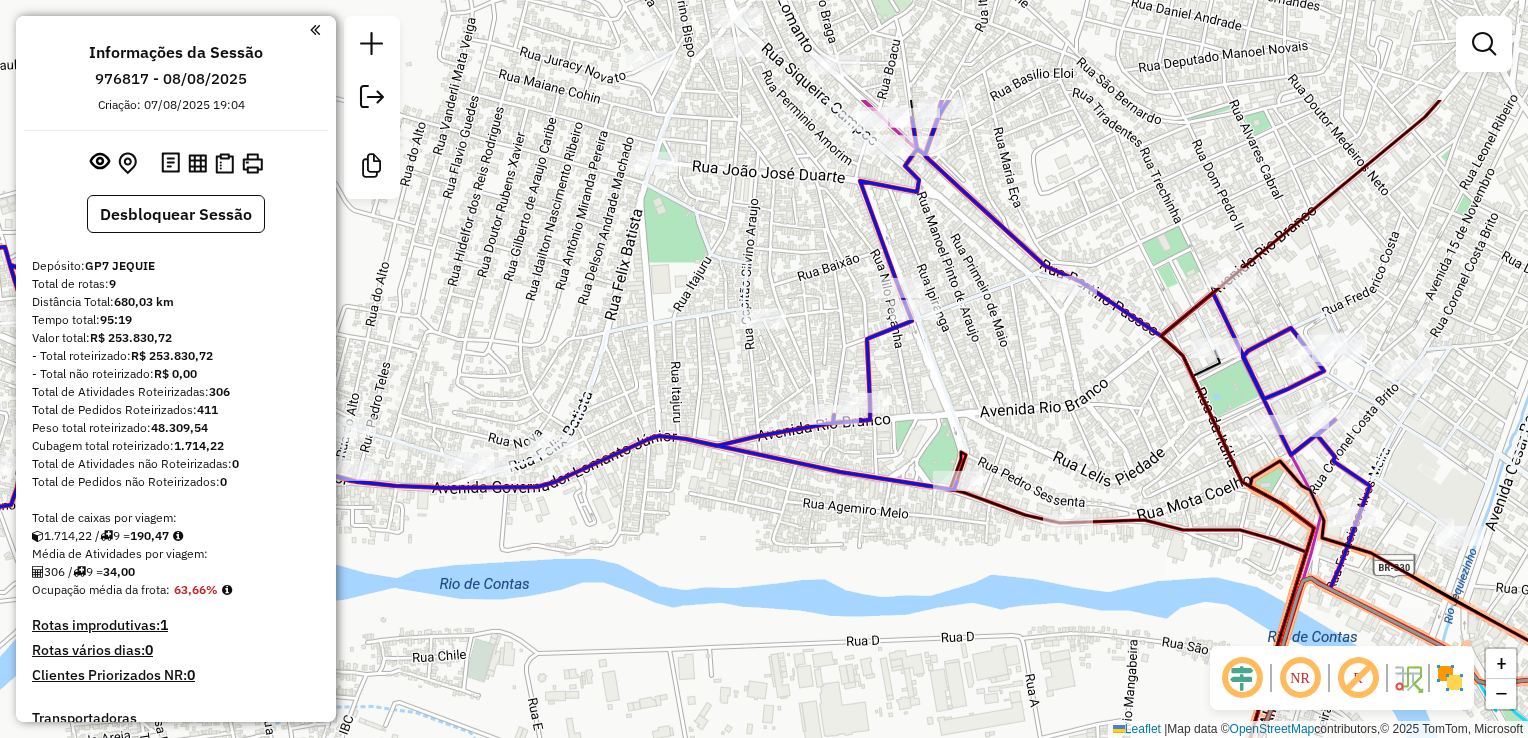 drag, startPoint x: 813, startPoint y: 332, endPoint x: 888, endPoint y: 484, distance: 169.4963 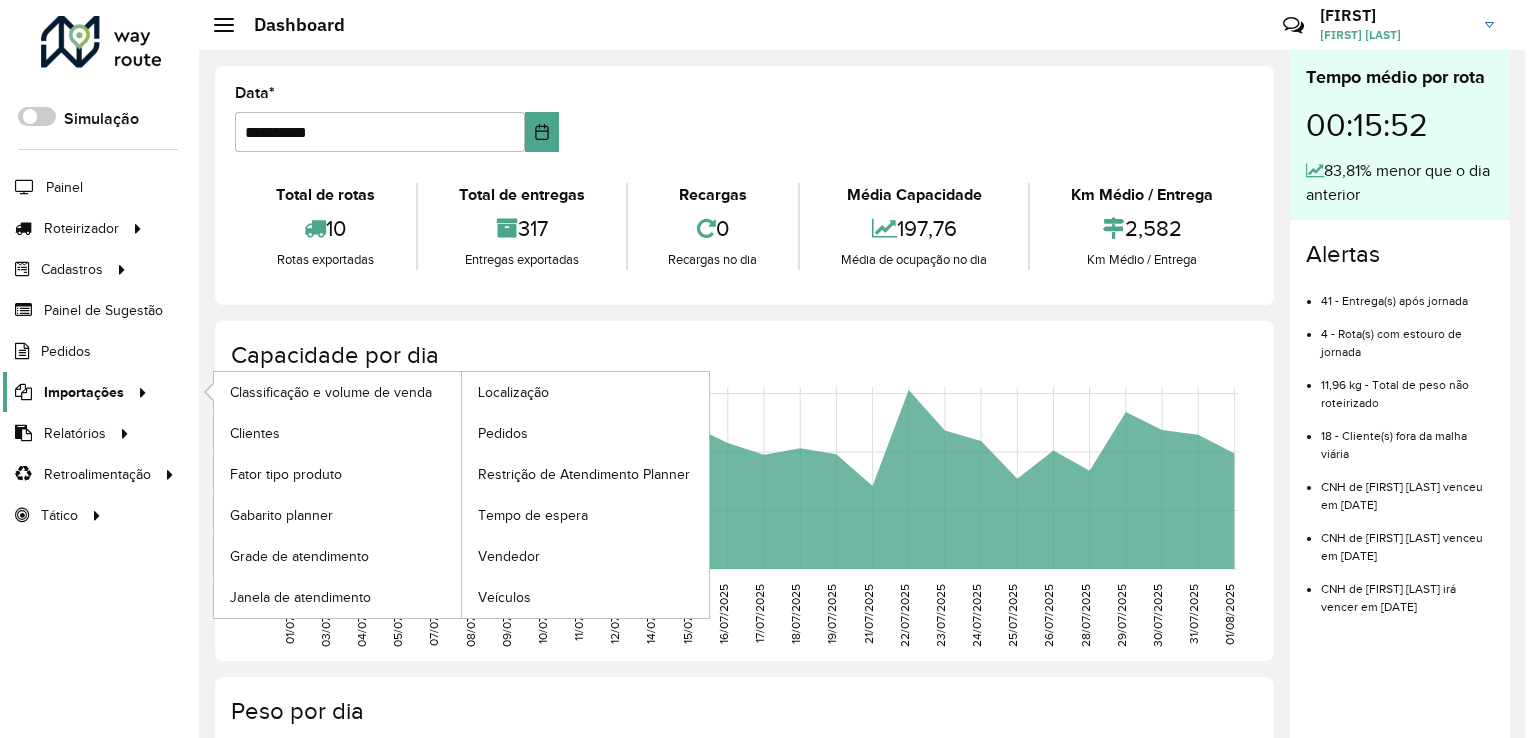 scroll, scrollTop: 0, scrollLeft: 0, axis: both 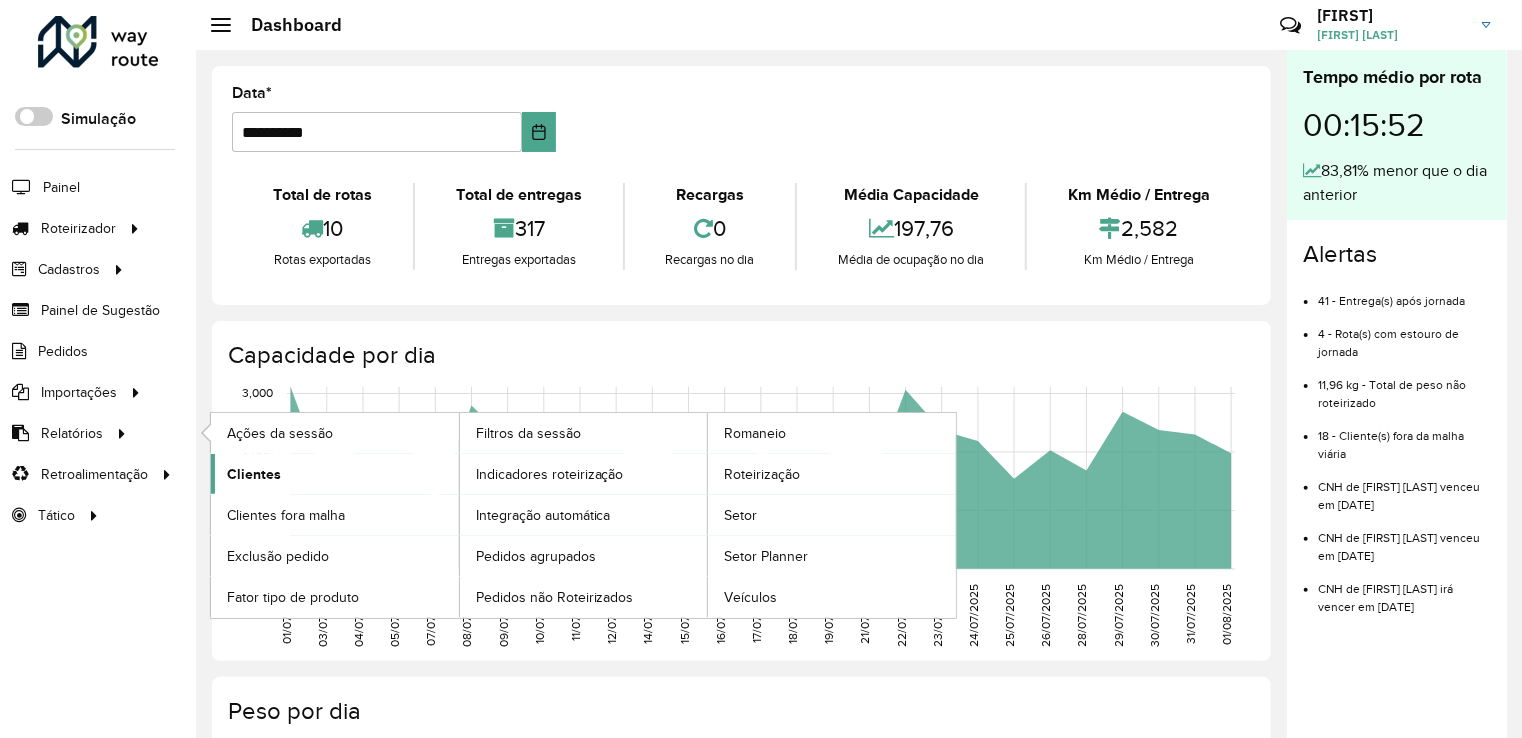click on "Clientes" 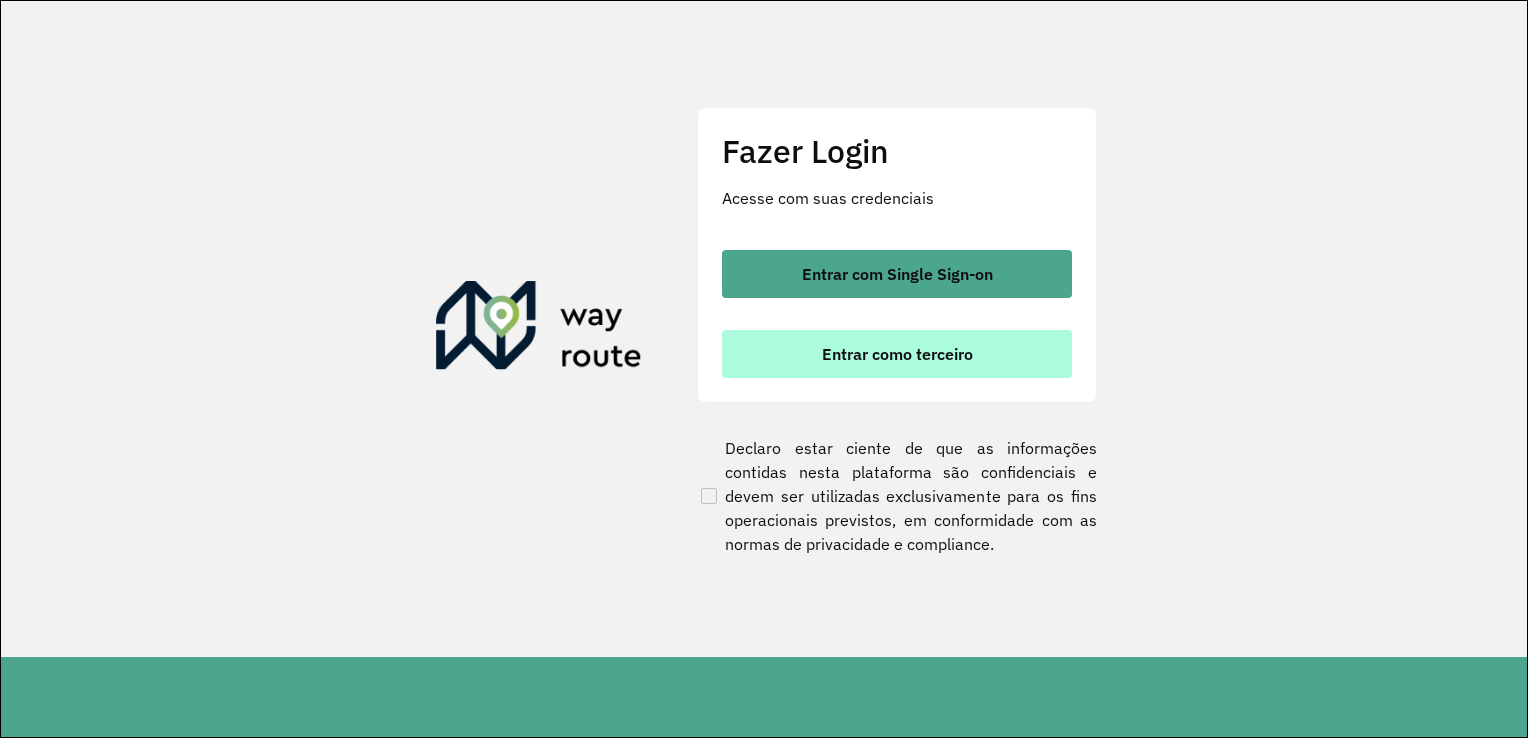 click on "Entrar como terceiro" at bounding box center [897, 354] 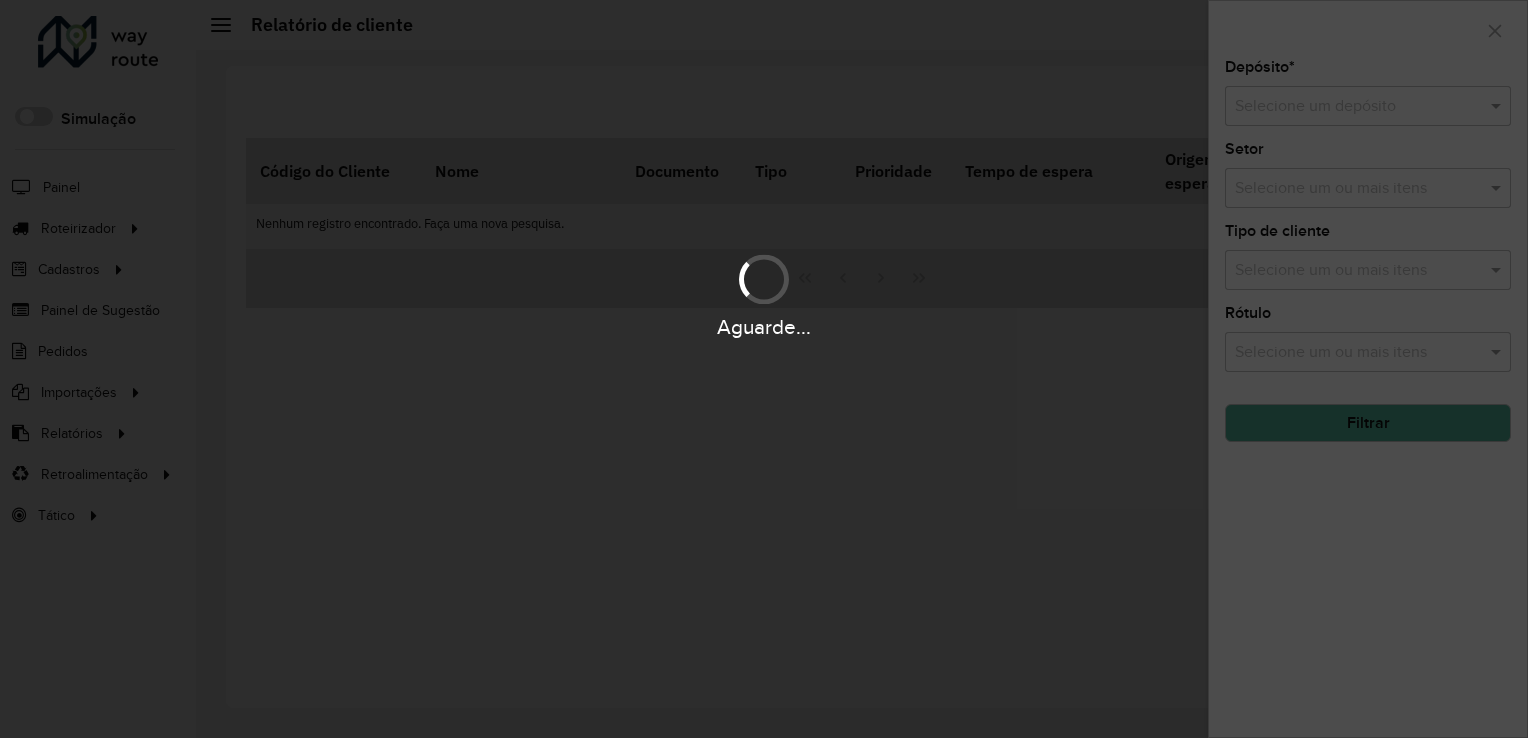 scroll, scrollTop: 0, scrollLeft: 0, axis: both 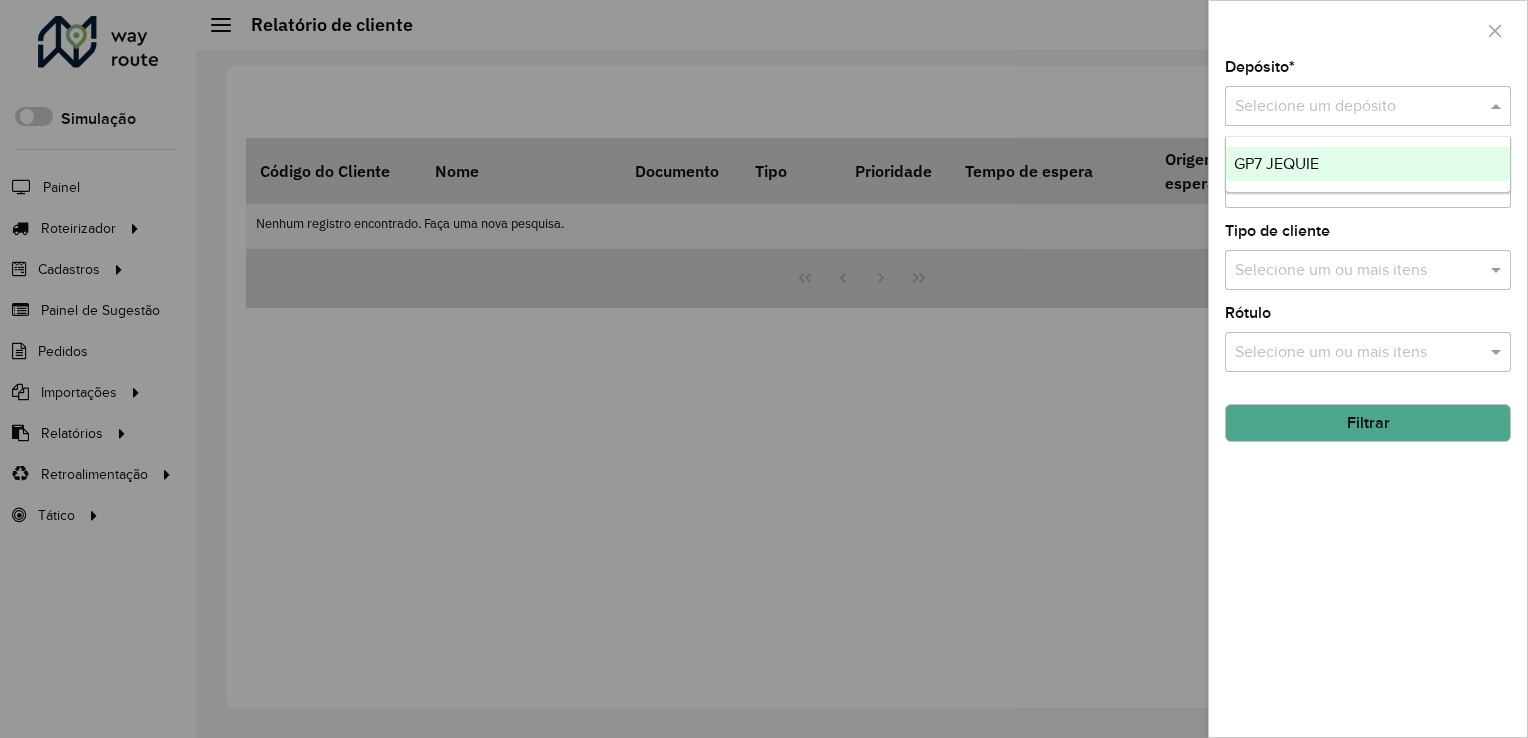 click at bounding box center [1368, 106] 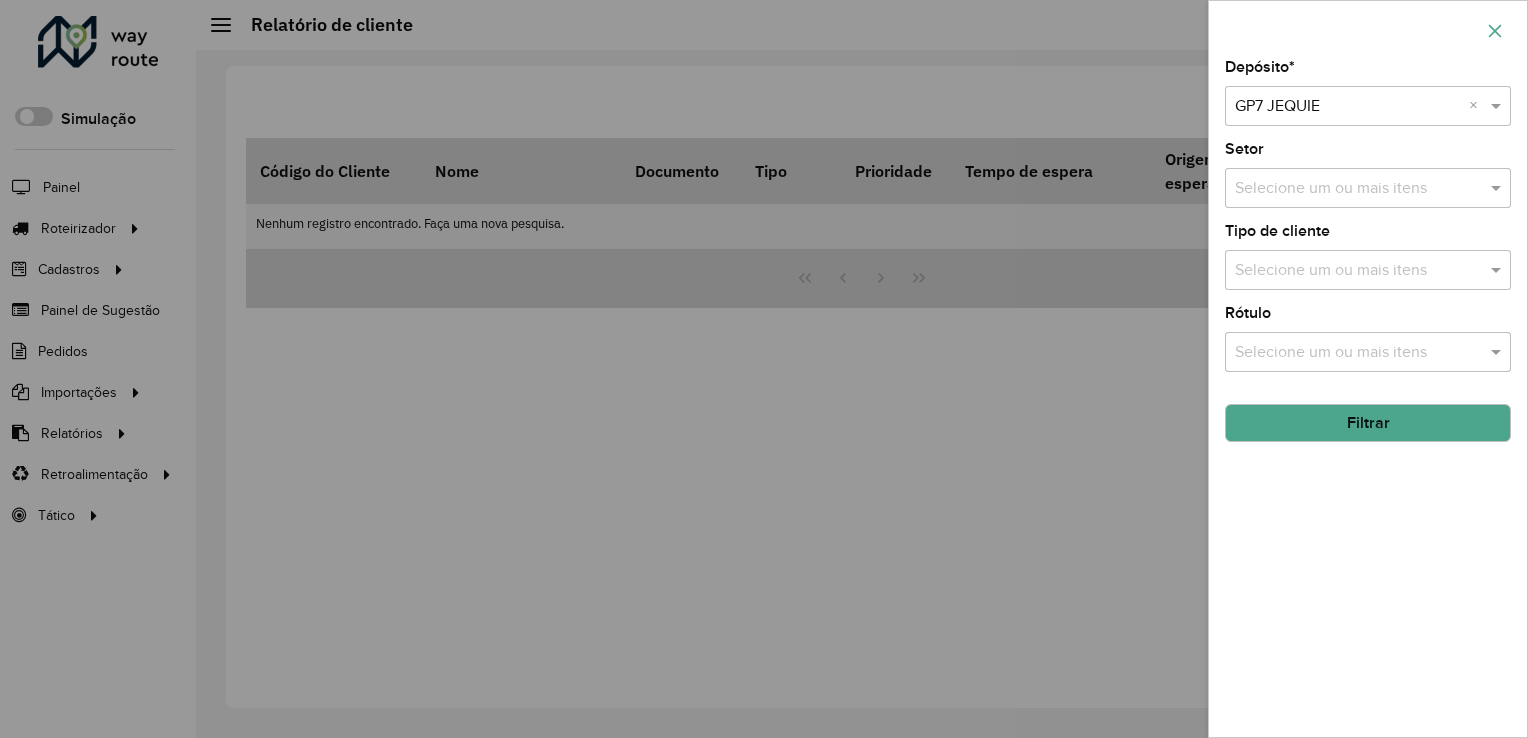 click 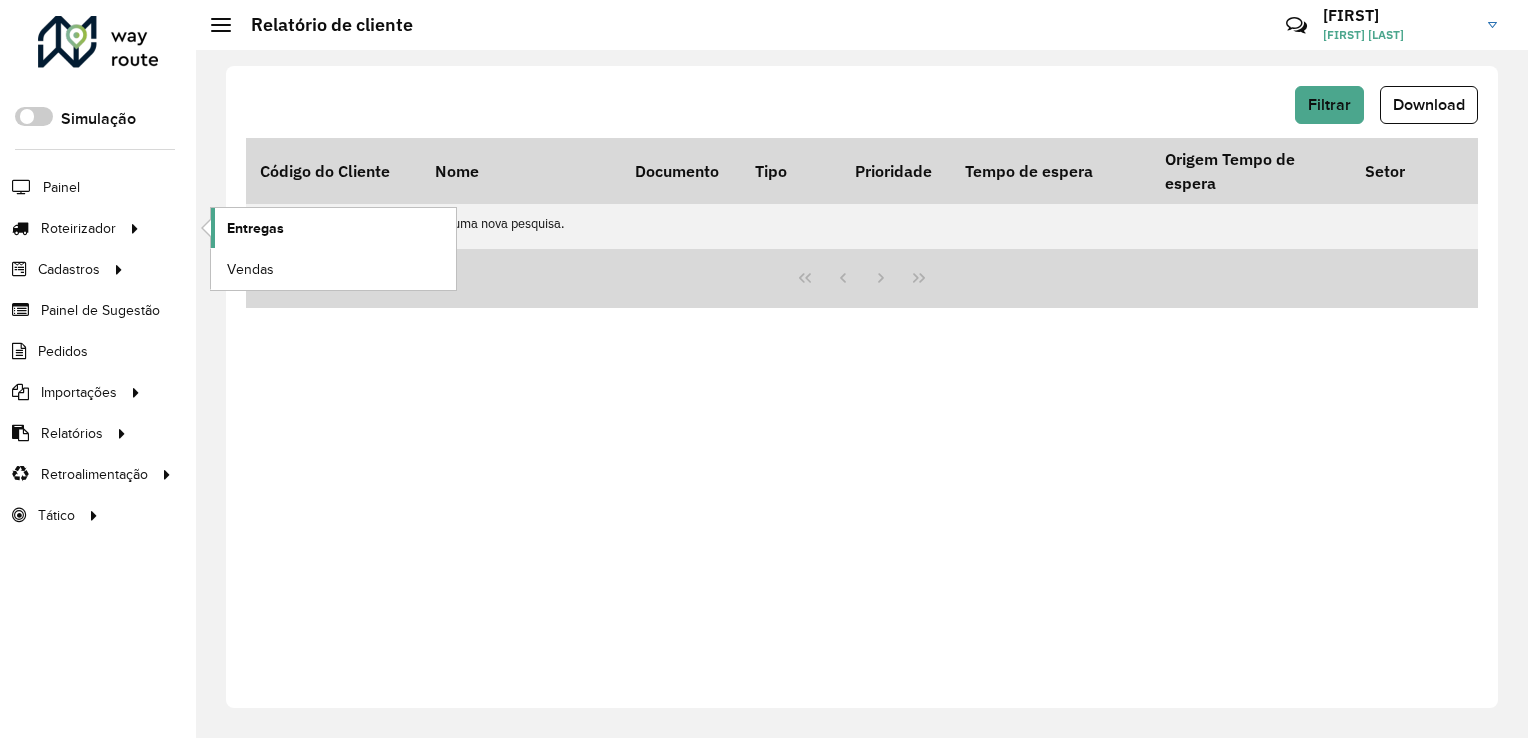 click on "Entregas" 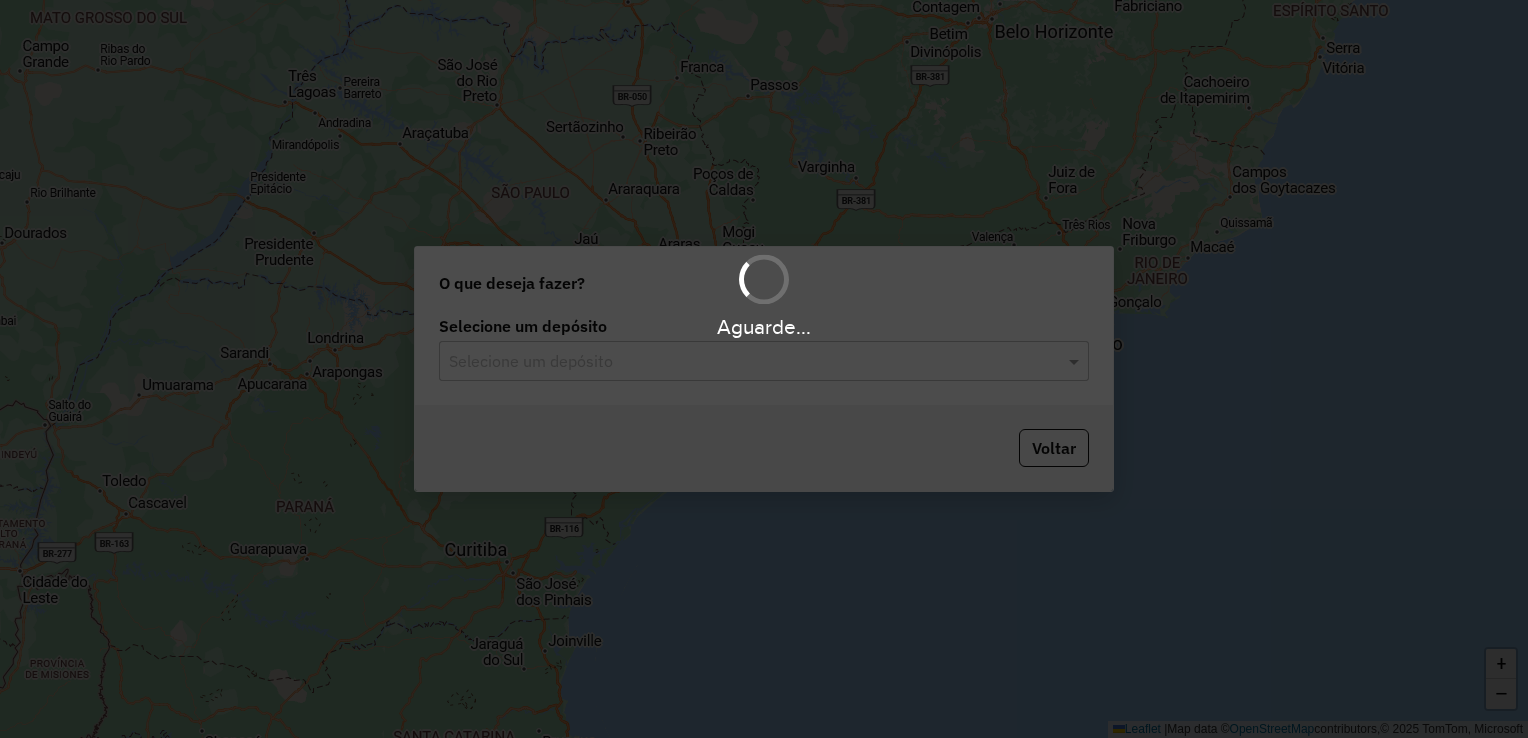 scroll, scrollTop: 0, scrollLeft: 0, axis: both 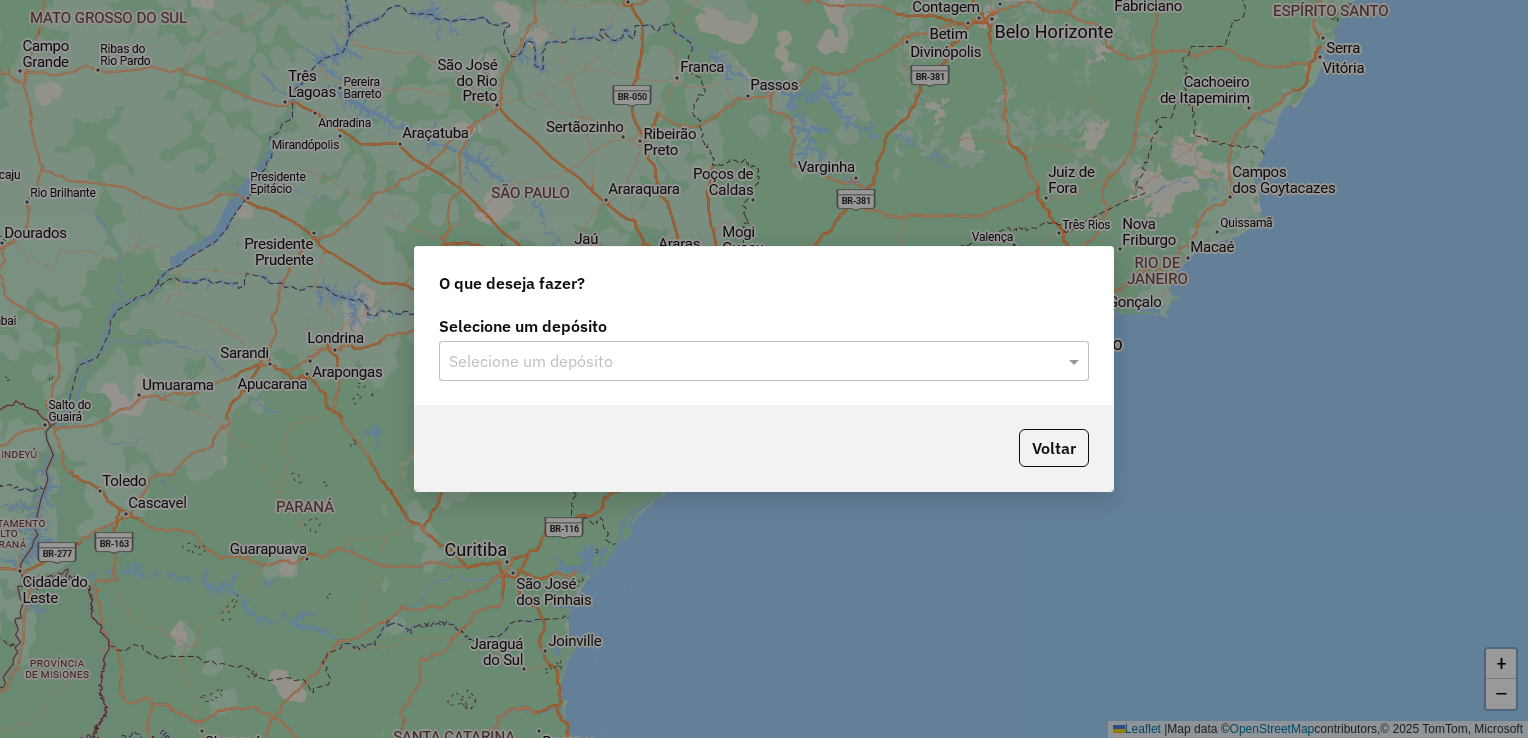 click 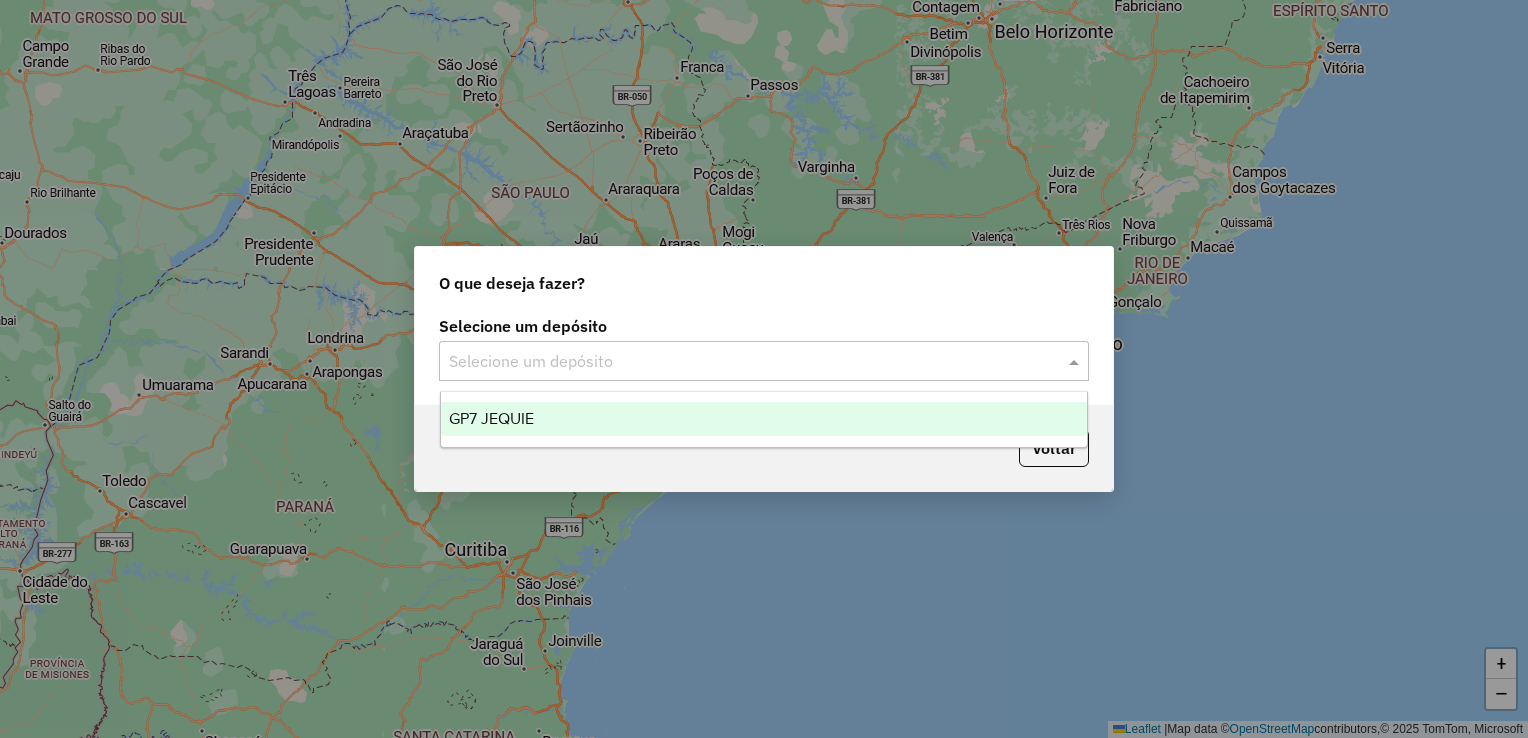 click on "GP7 JEQUIE" at bounding box center (764, 419) 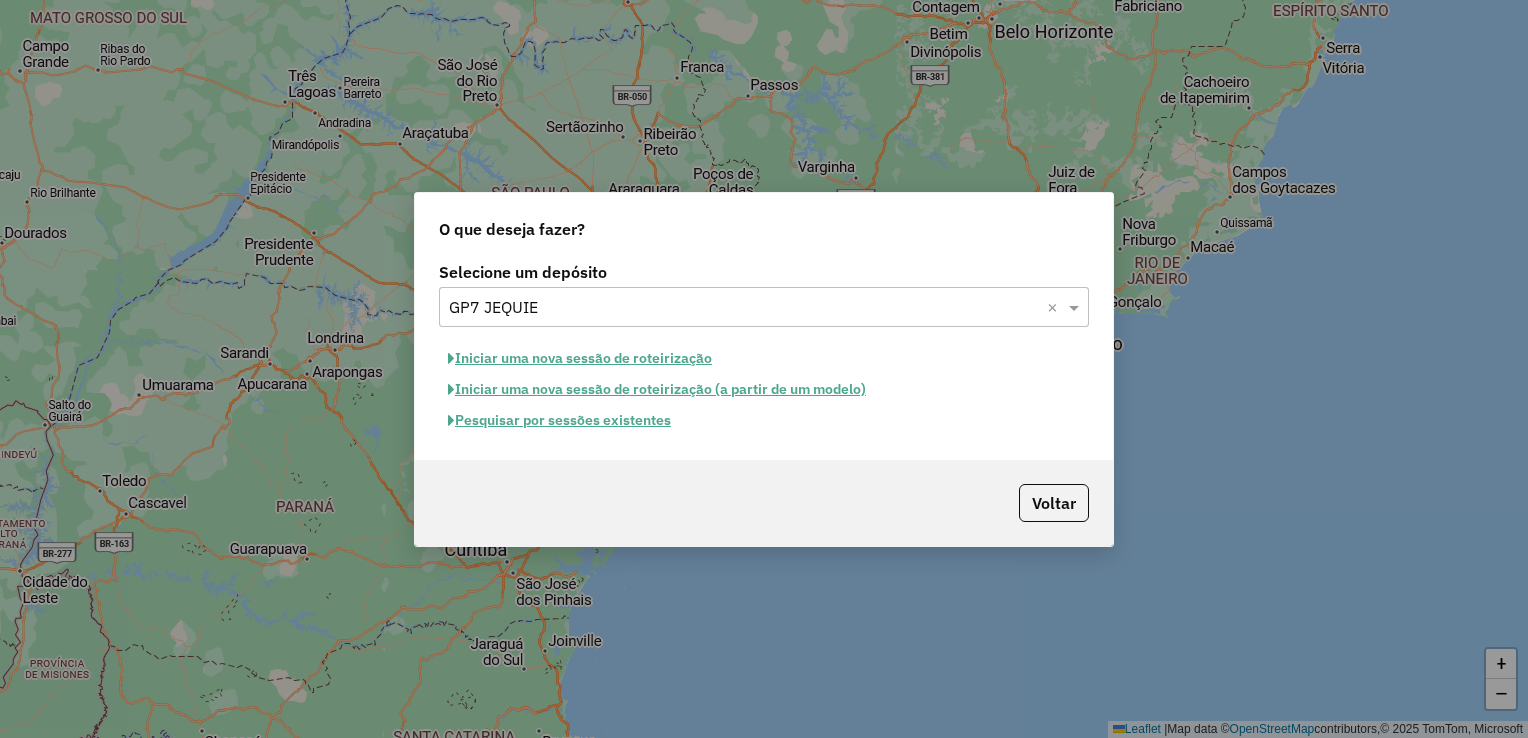 click on "Pesquisar por sessões existentes" 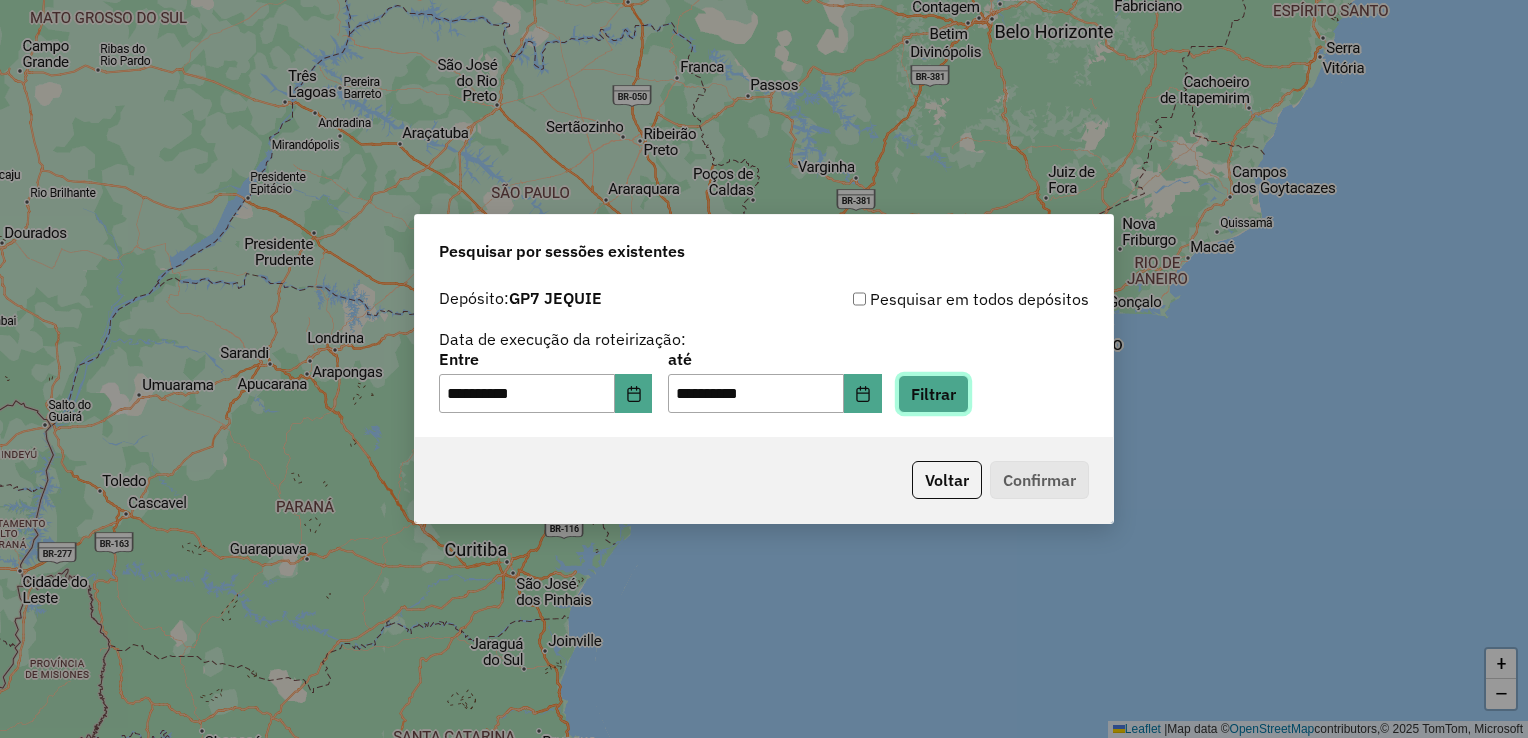 click on "Filtrar" 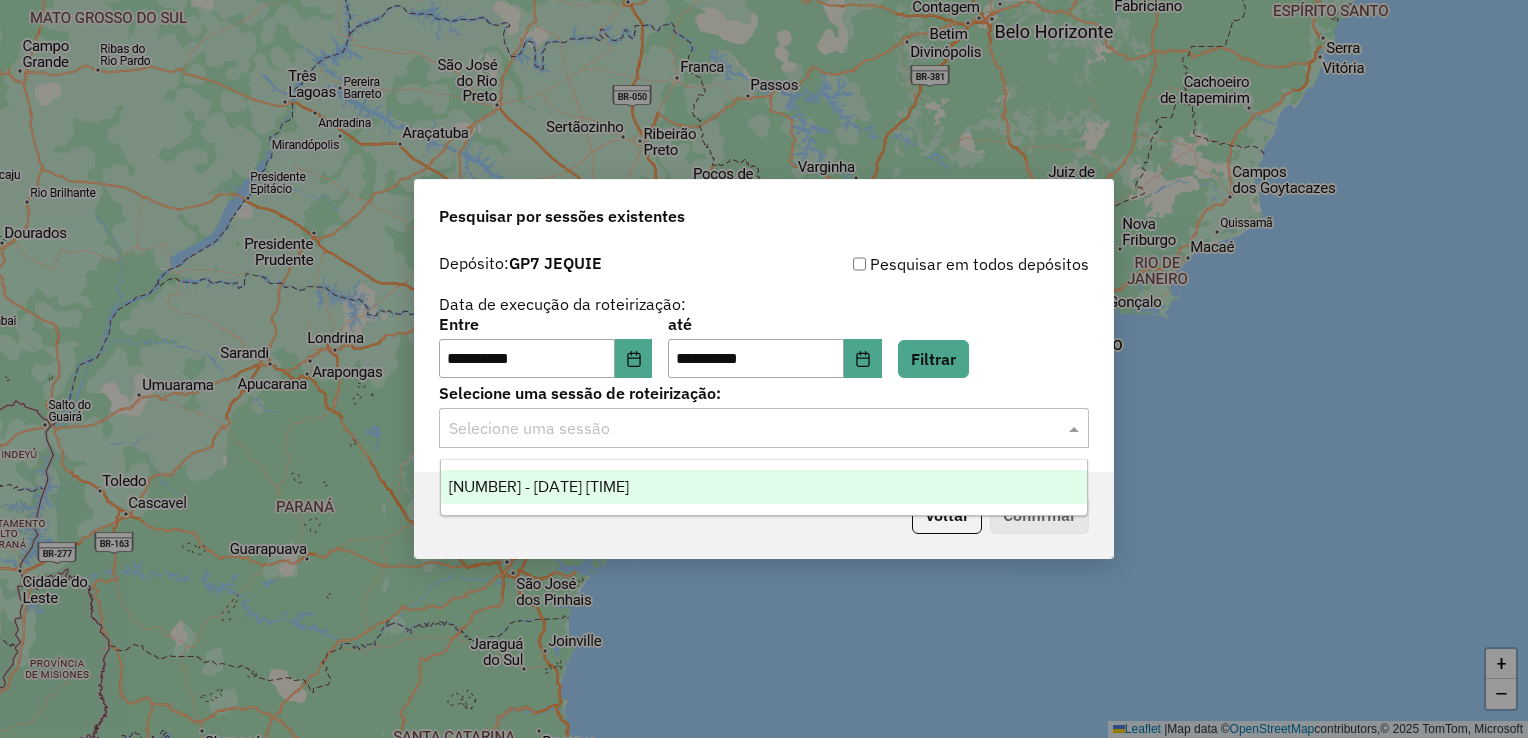click 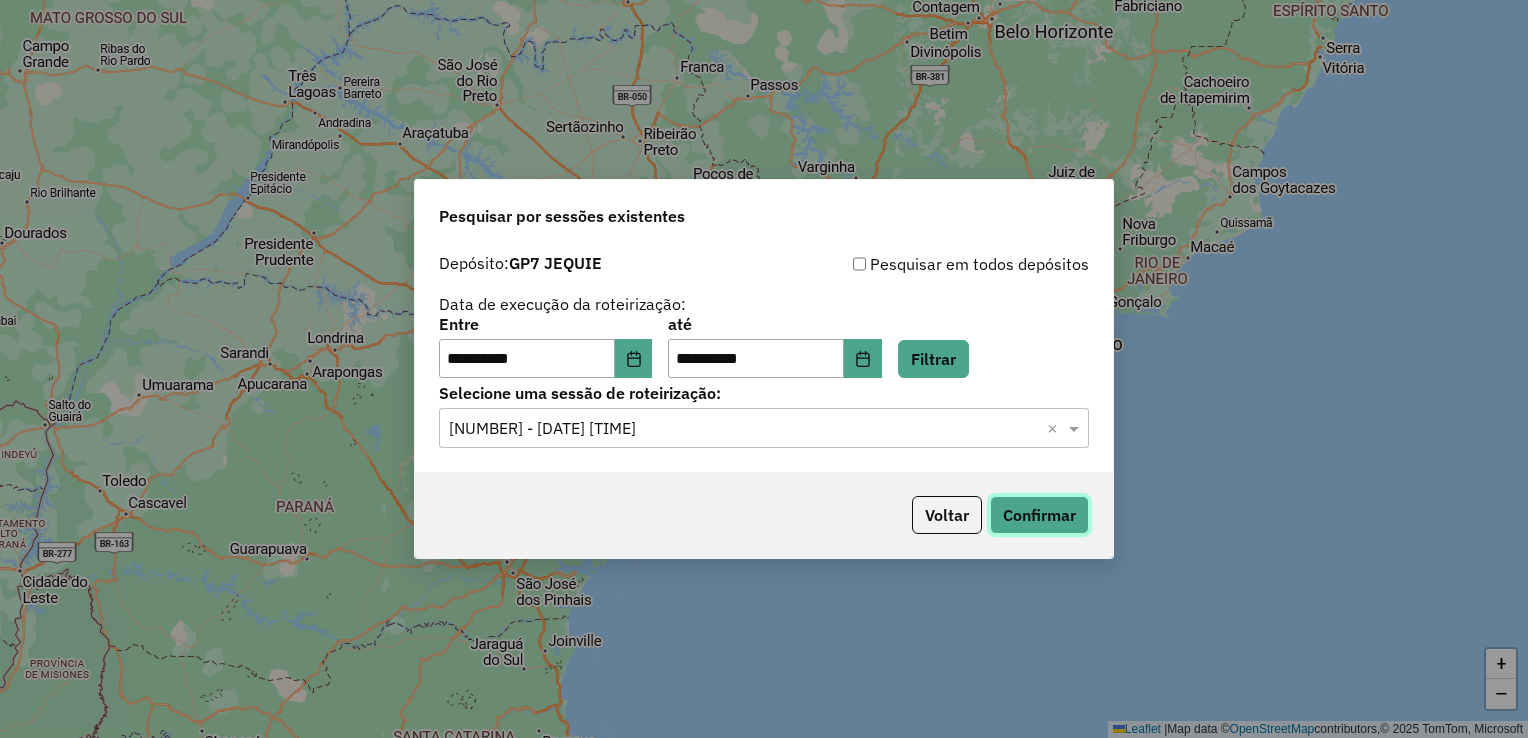 drag, startPoint x: 1045, startPoint y: 519, endPoint x: 1009, endPoint y: 511, distance: 36.878178 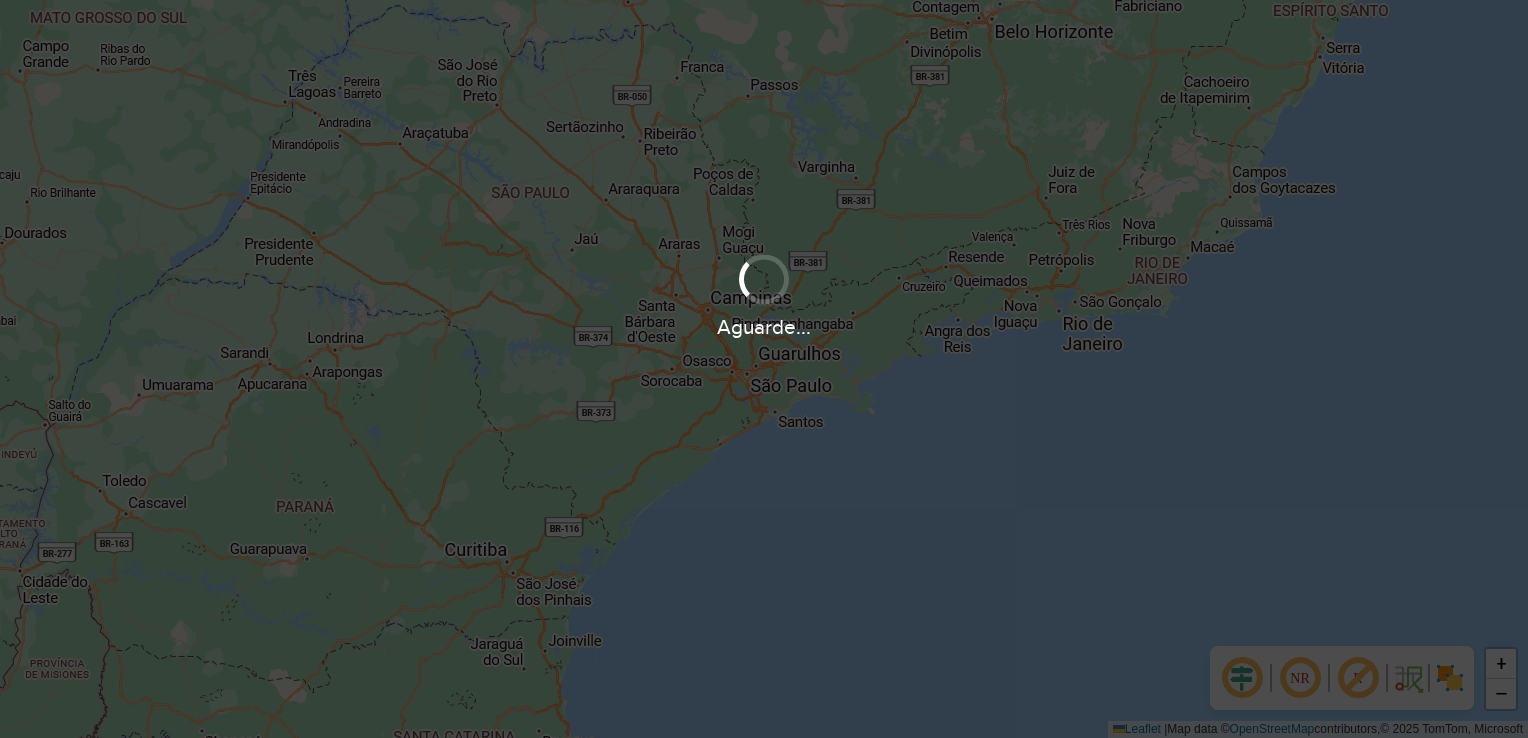 scroll, scrollTop: 0, scrollLeft: 0, axis: both 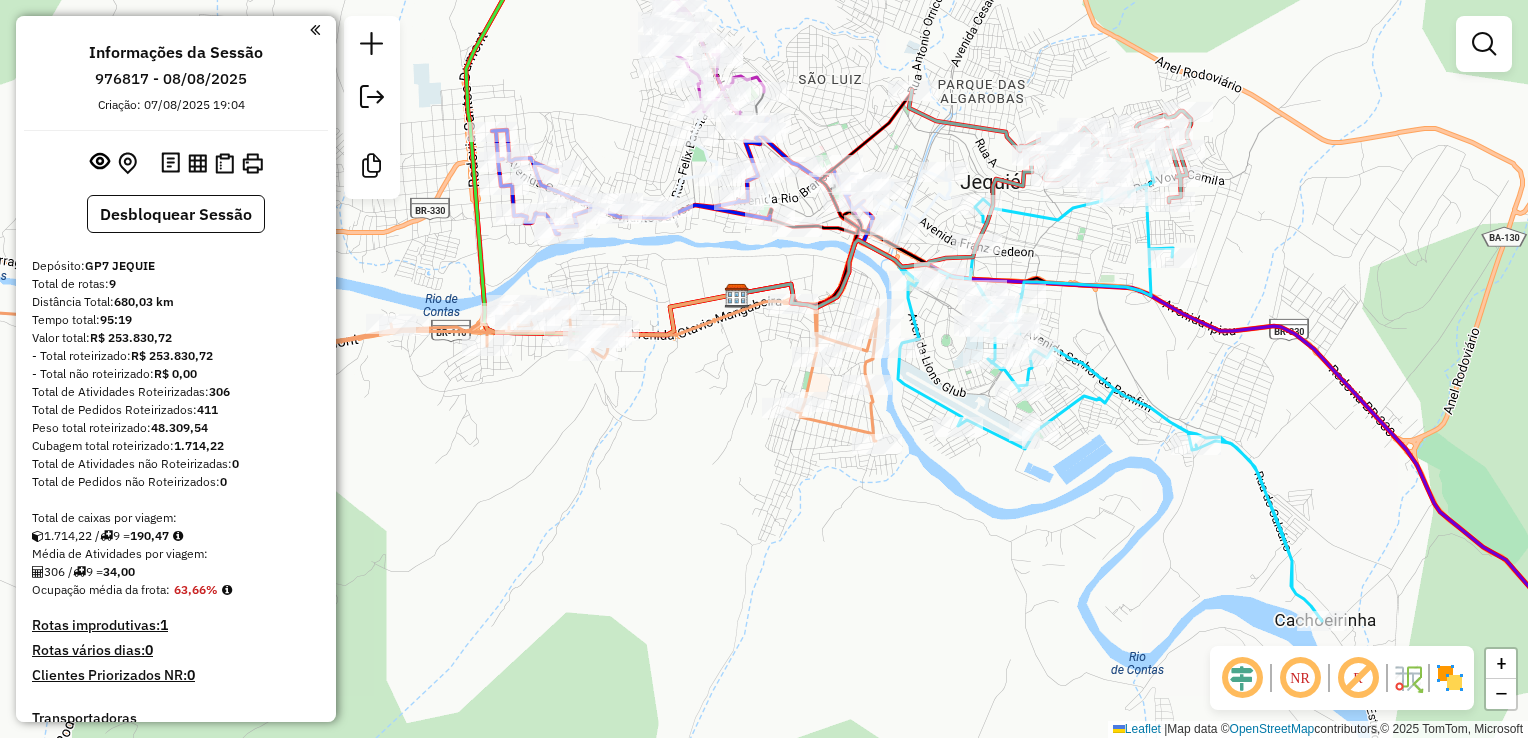 drag, startPoint x: 698, startPoint y: 486, endPoint x: 668, endPoint y: 517, distance: 43.13931 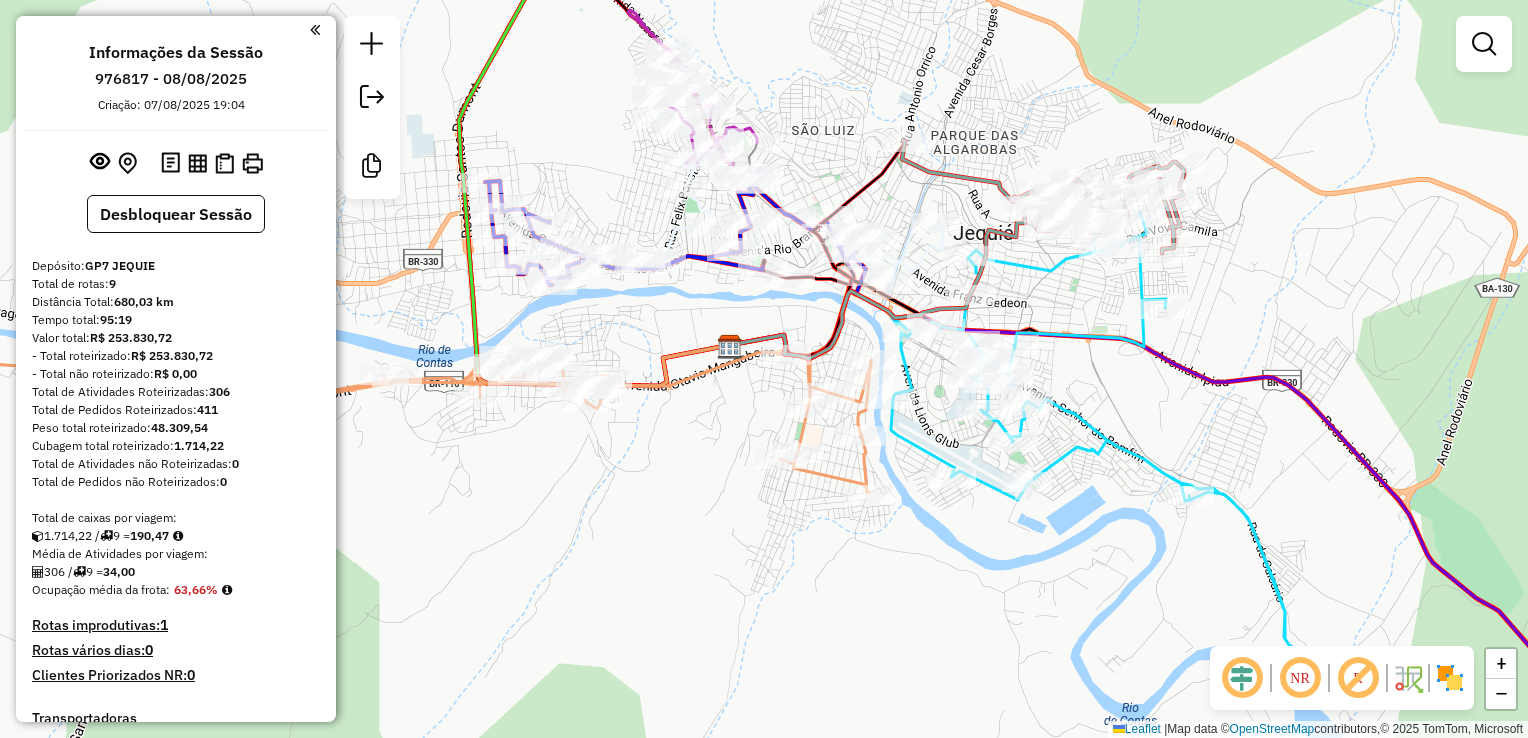 drag, startPoint x: 703, startPoint y: 272, endPoint x: 706, endPoint y: 320, distance: 48.09366 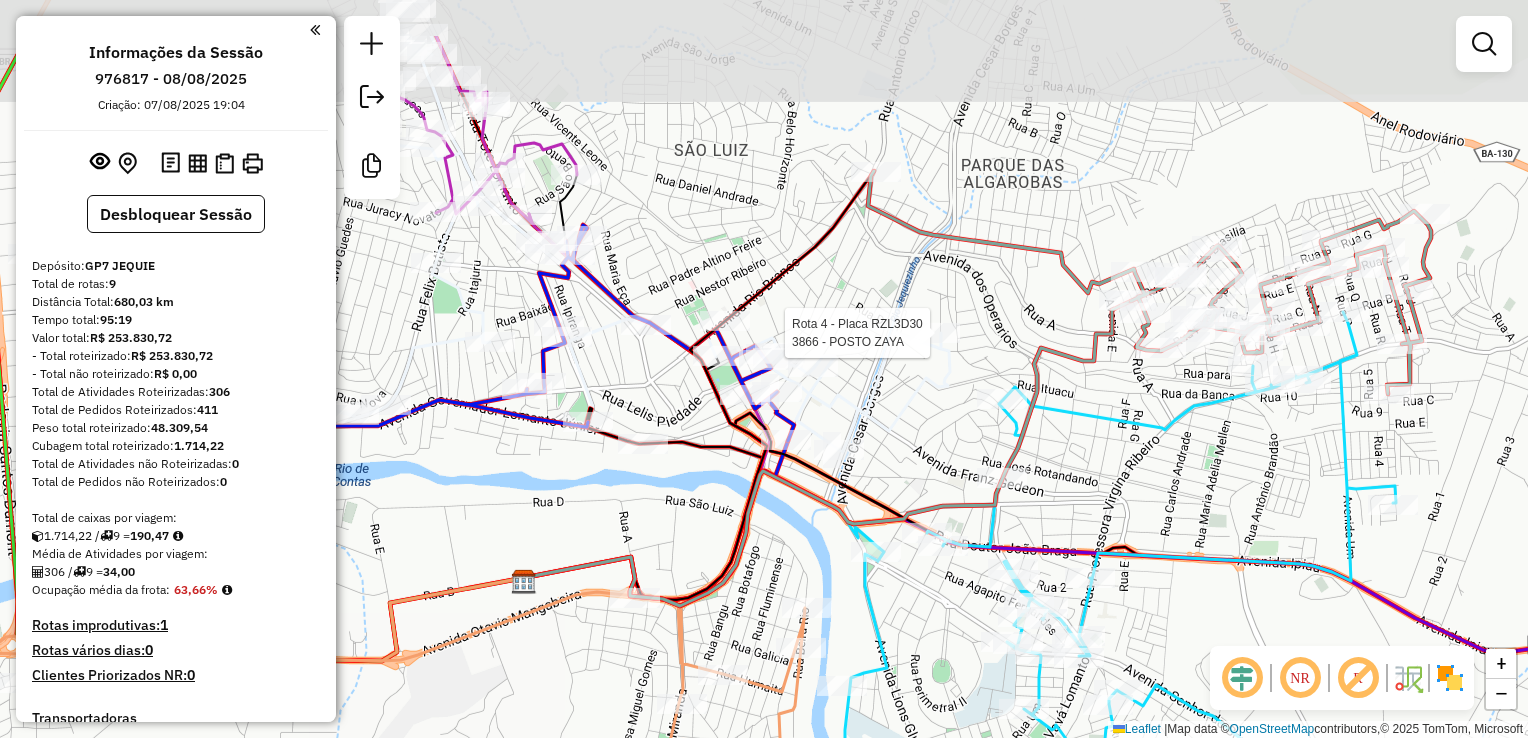 drag, startPoint x: 1063, startPoint y: 234, endPoint x: 916, endPoint y: 345, distance: 184.20097 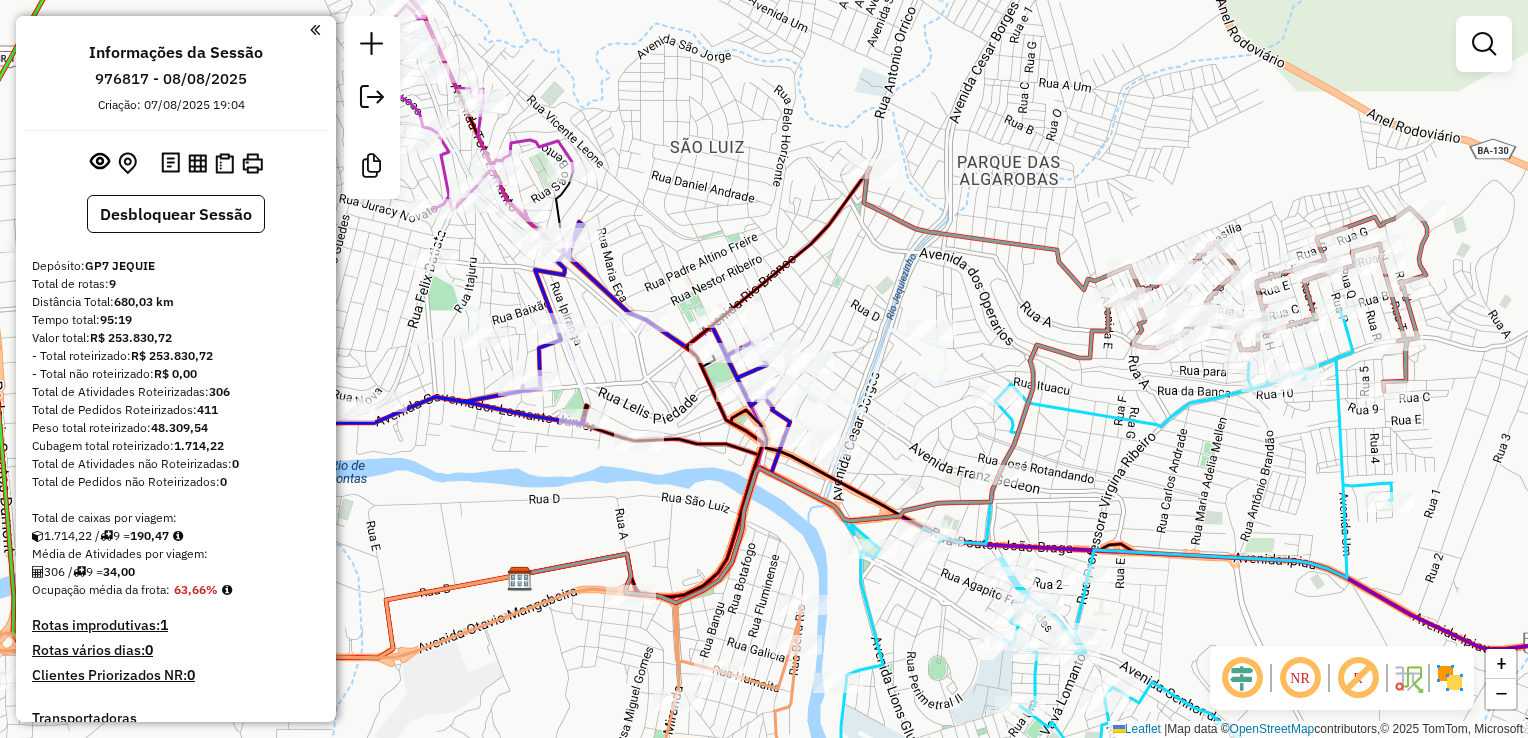 drag, startPoint x: 1171, startPoint y: 494, endPoint x: 1188, endPoint y: 405, distance: 90.60905 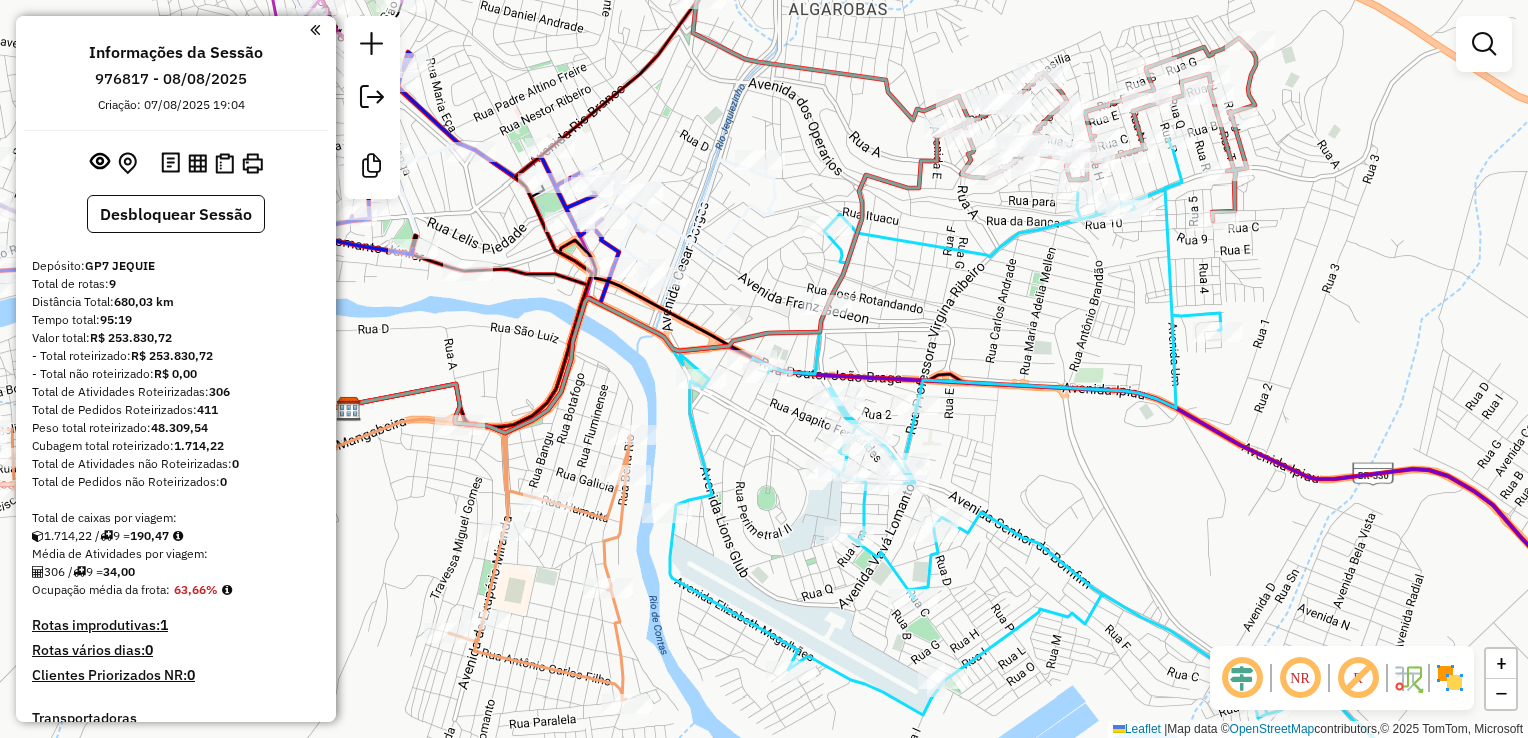 drag, startPoint x: 1132, startPoint y: 428, endPoint x: 1188, endPoint y: 334, distance: 109.41663 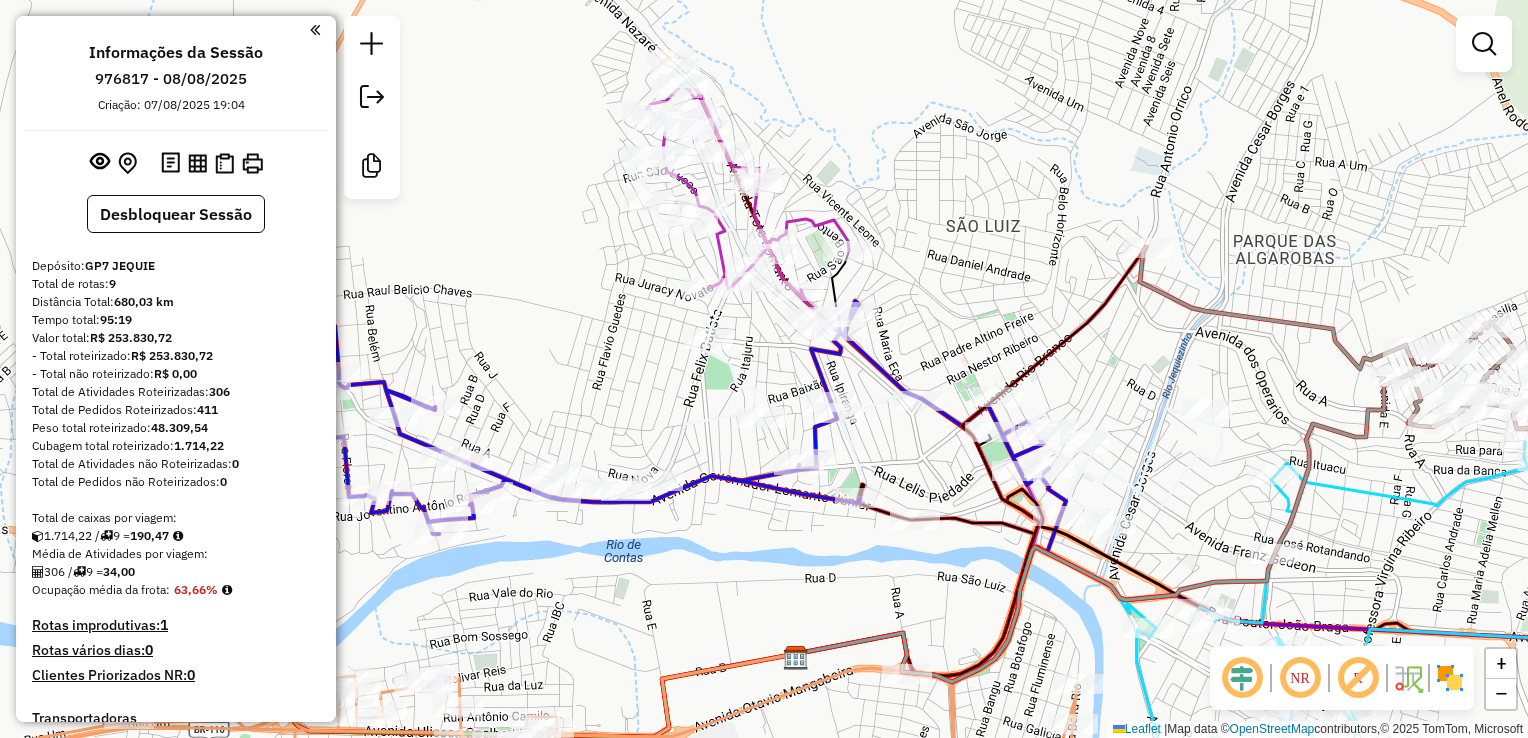 drag, startPoint x: 728, startPoint y: 436, endPoint x: 835, endPoint y: 589, distance: 186.70297 